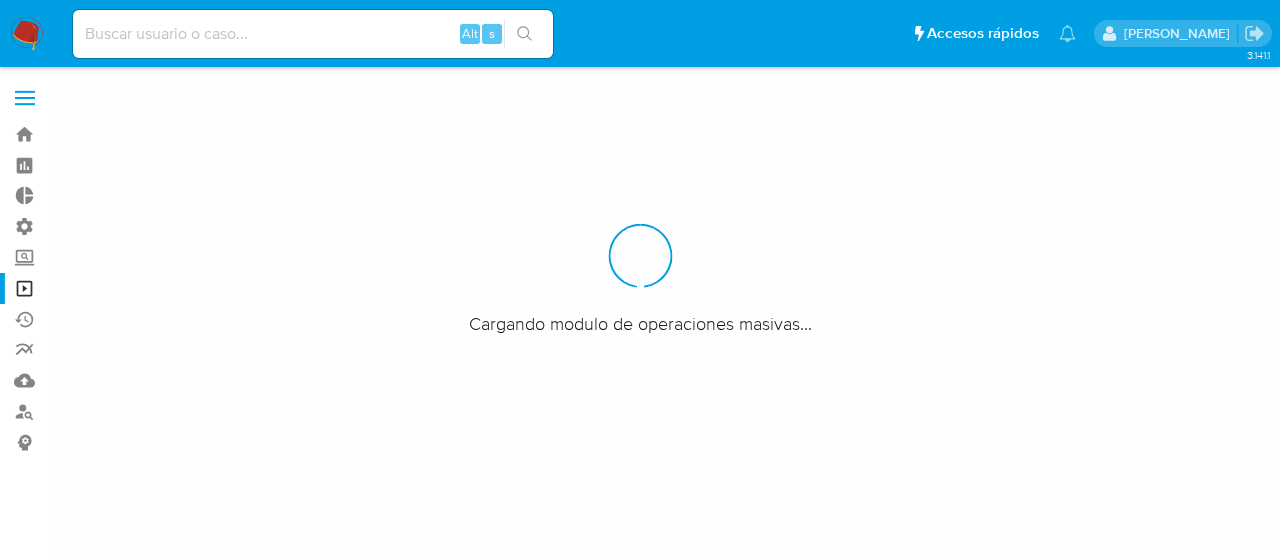 scroll, scrollTop: 0, scrollLeft: 0, axis: both 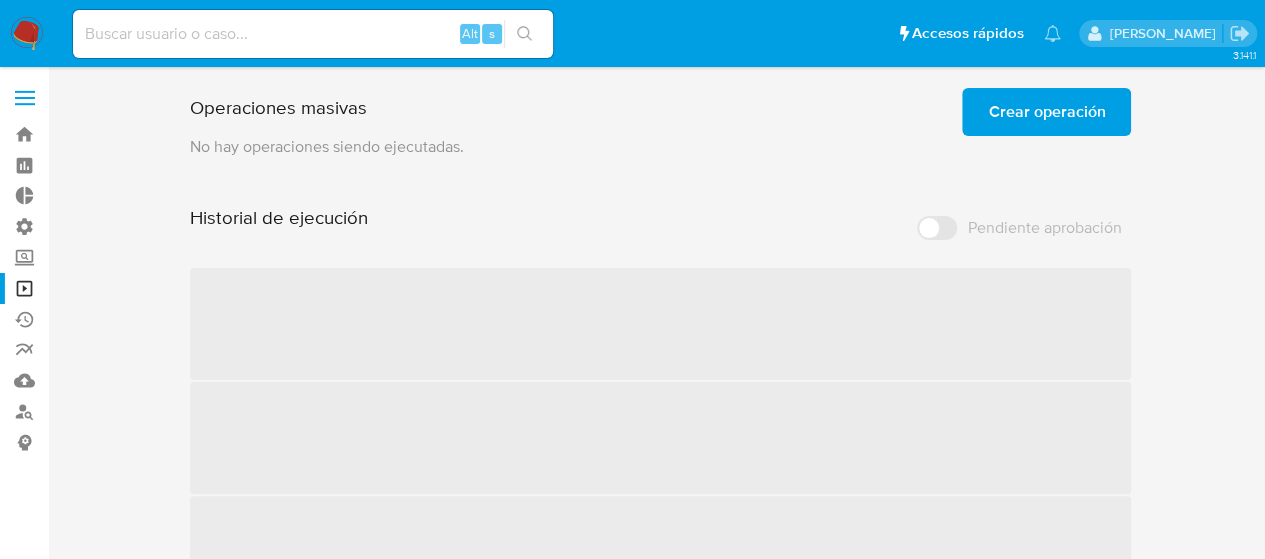 click on "Crear operación" at bounding box center (1046, 112) 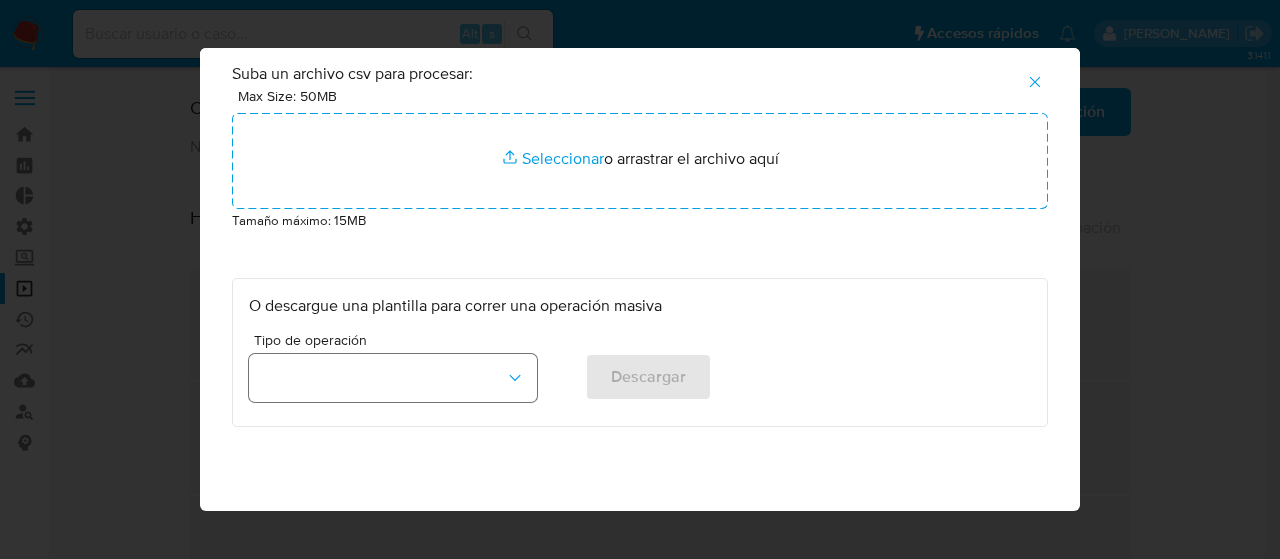 scroll, scrollTop: 66, scrollLeft: 0, axis: vertical 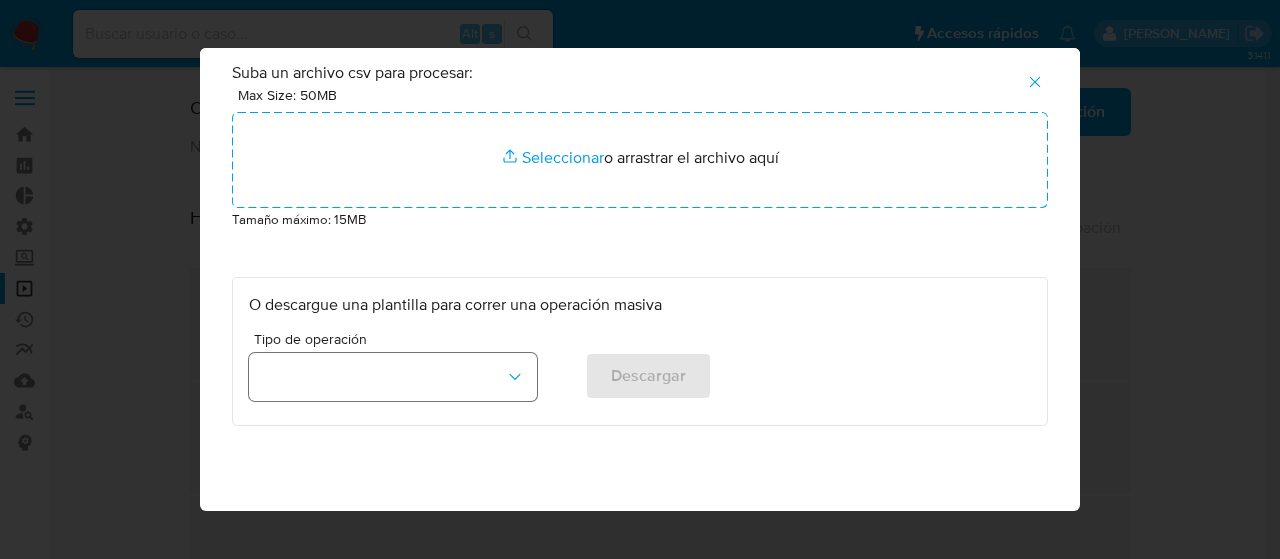 click 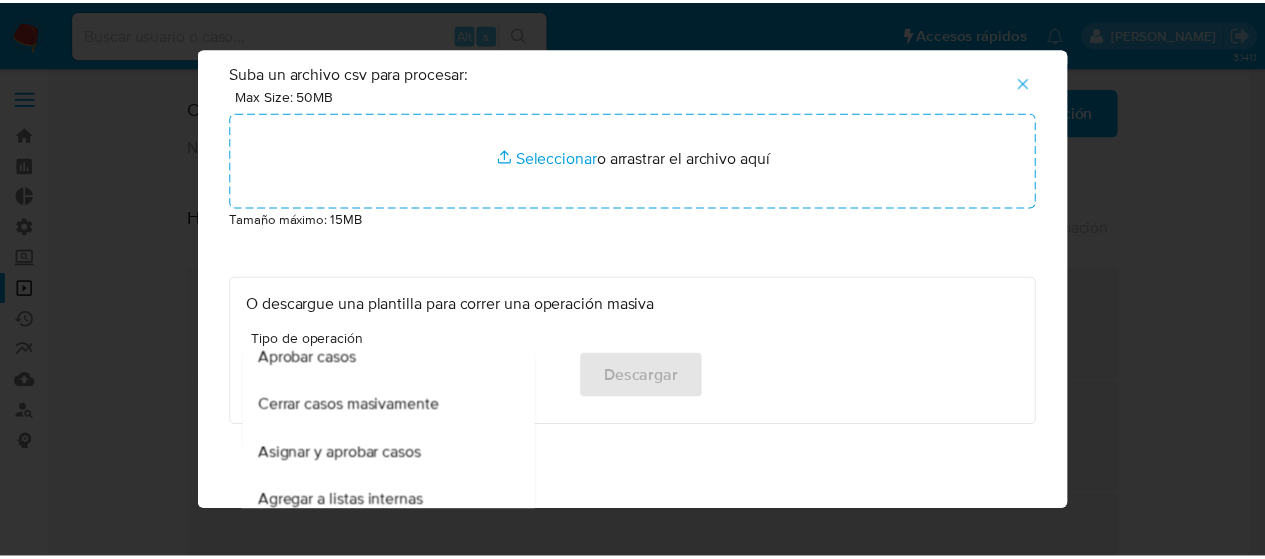 scroll, scrollTop: 172, scrollLeft: 0, axis: vertical 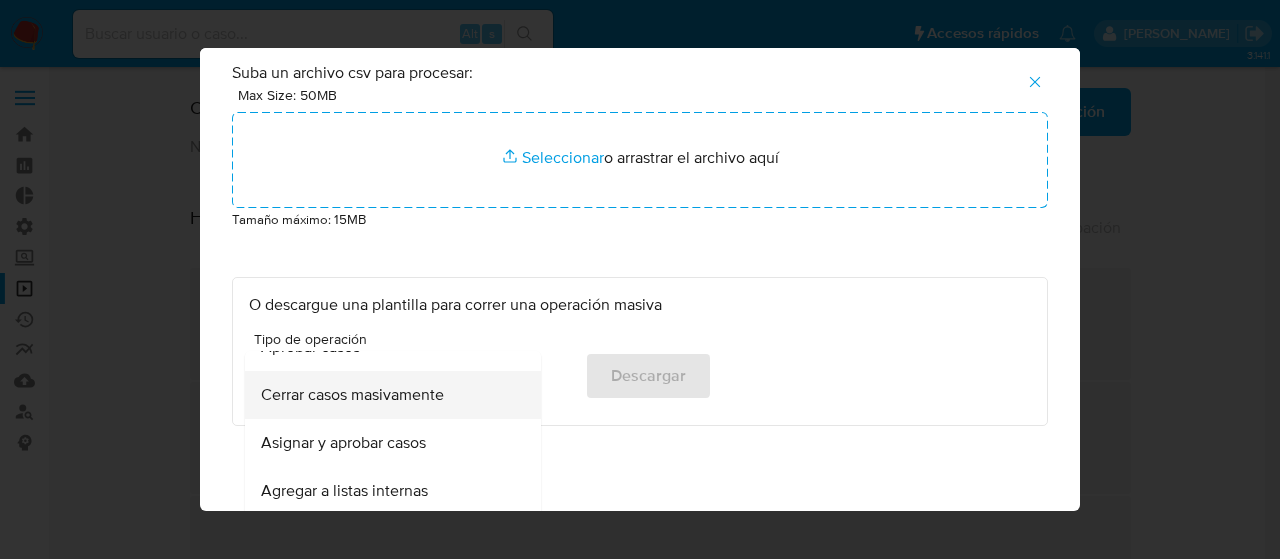 click on "Cerrar casos masivamente" at bounding box center [352, 395] 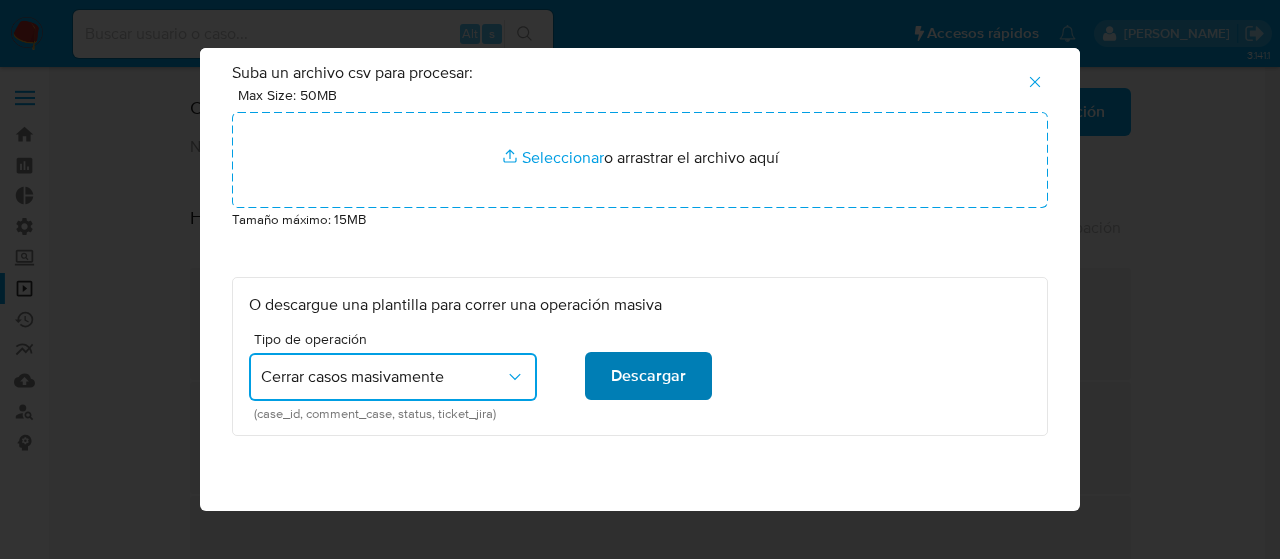click on "Descargar" at bounding box center [648, 376] 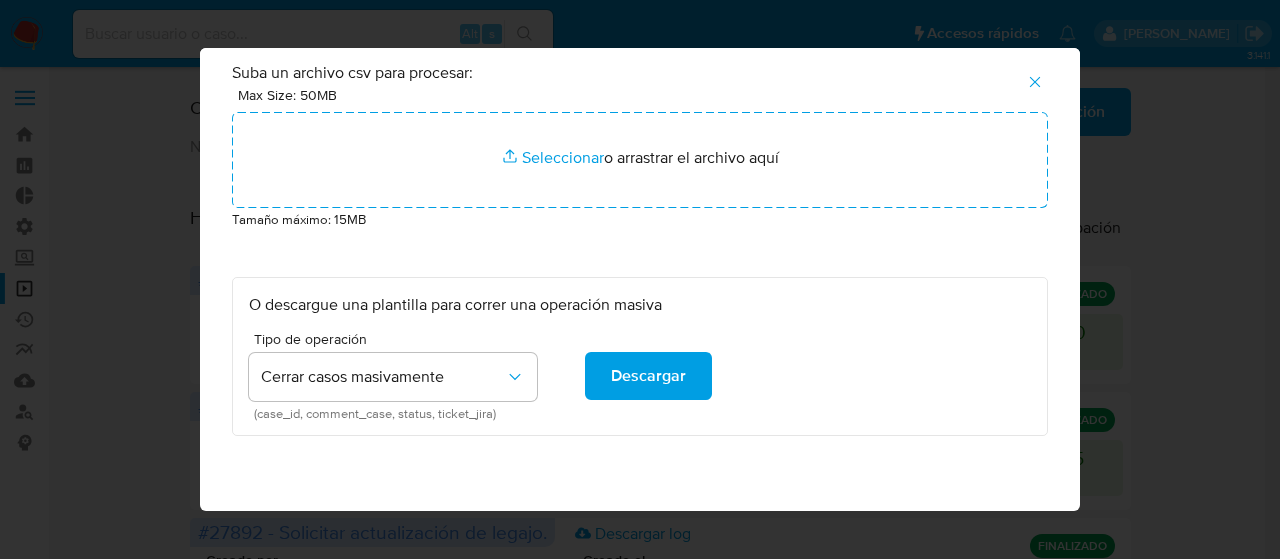 click 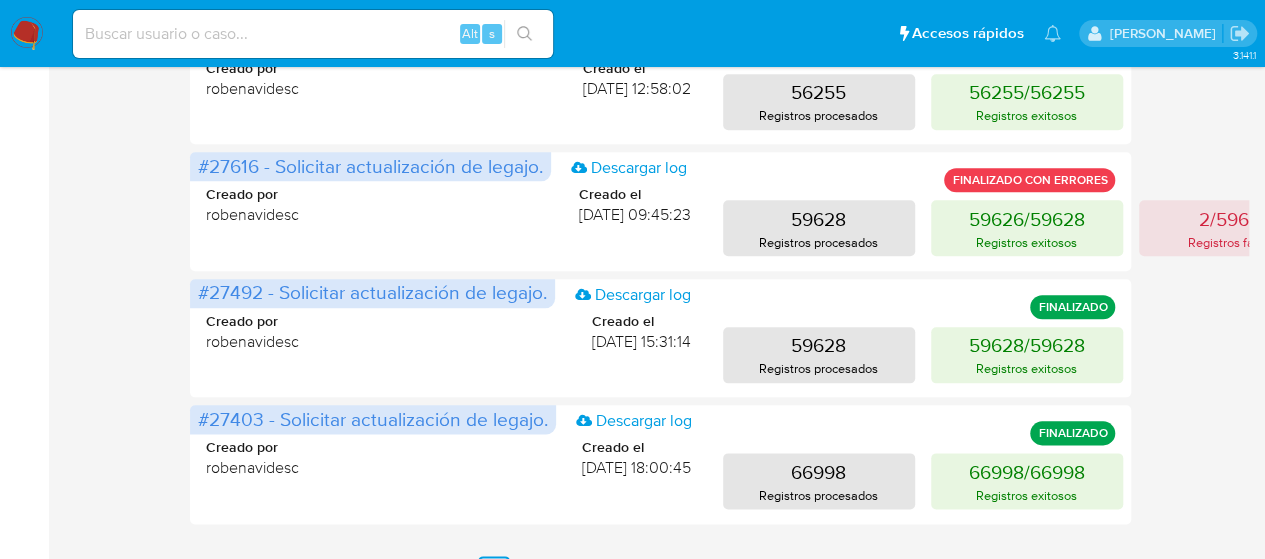 scroll, scrollTop: 1039, scrollLeft: 0, axis: vertical 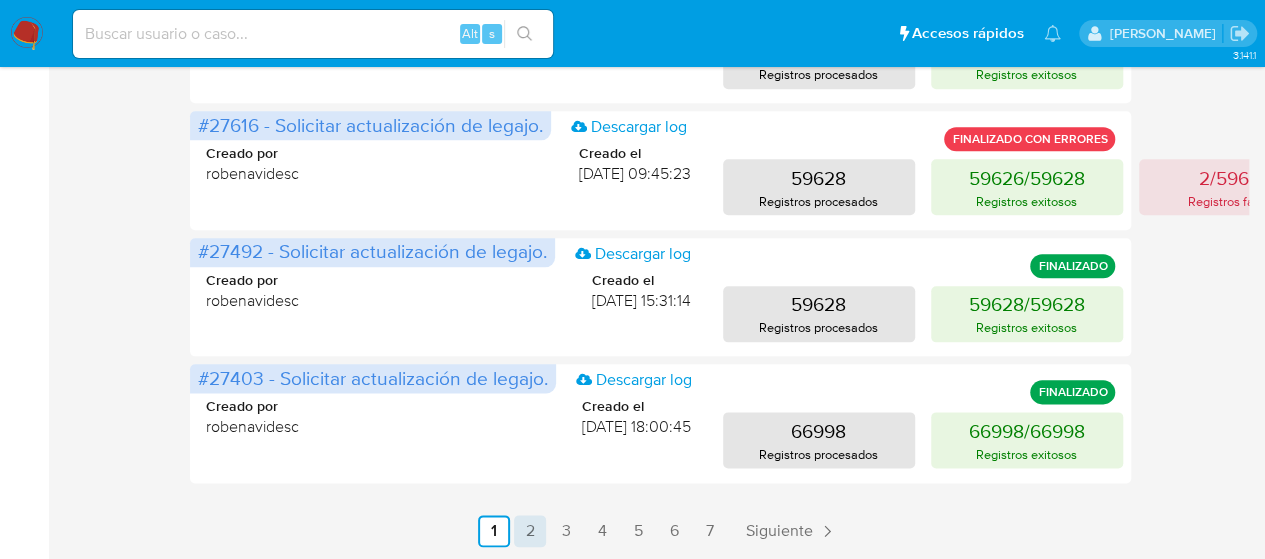 click on "2" at bounding box center [530, 531] 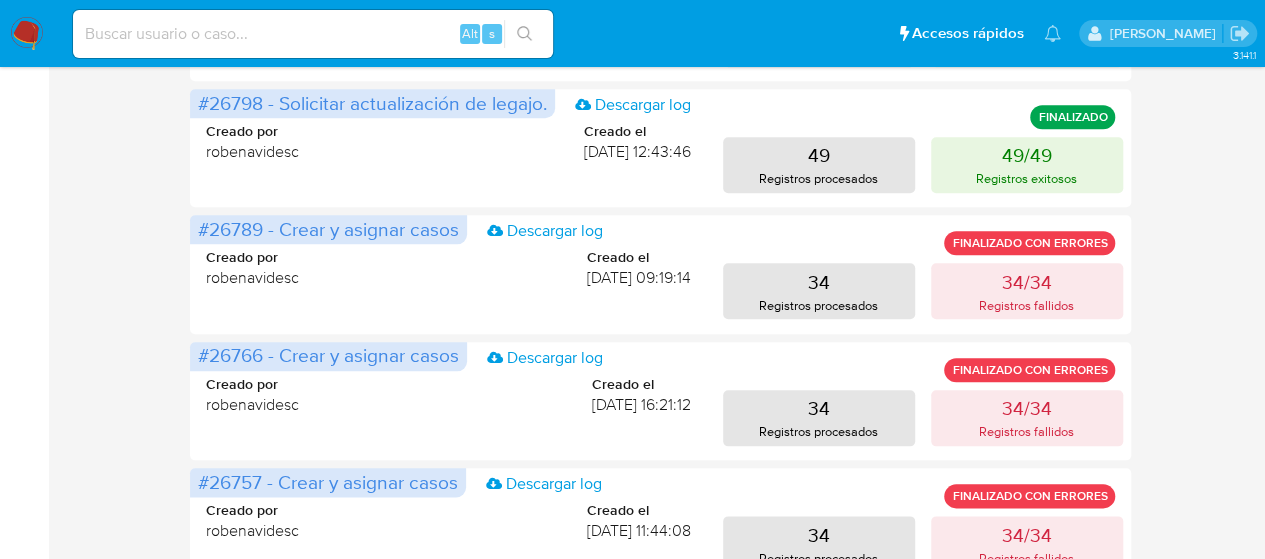scroll, scrollTop: 1039, scrollLeft: 0, axis: vertical 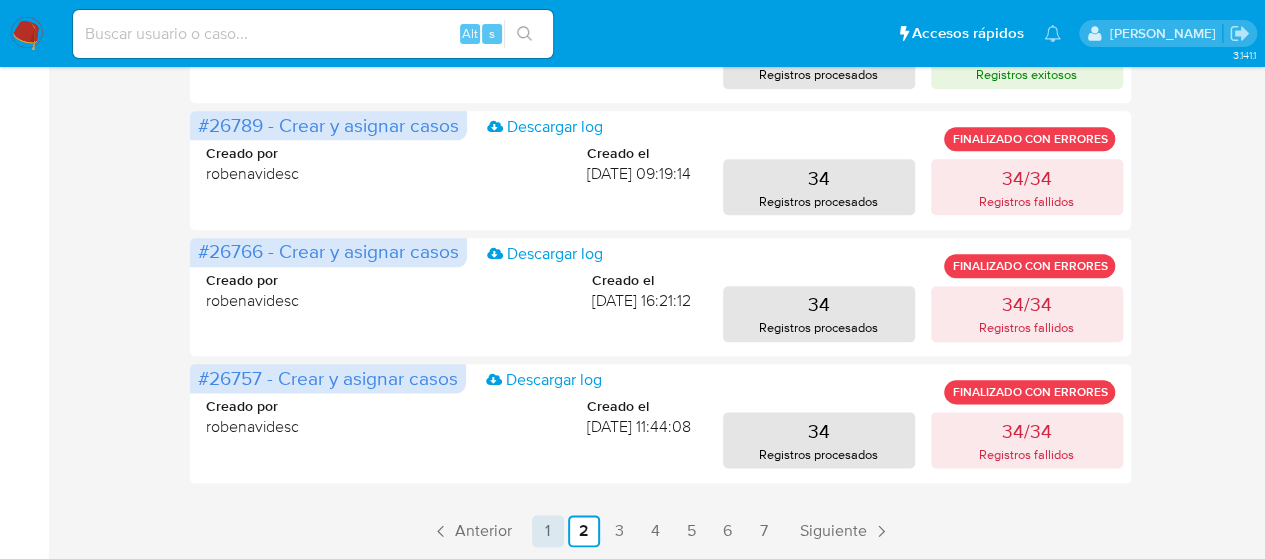click on "1" at bounding box center [548, 531] 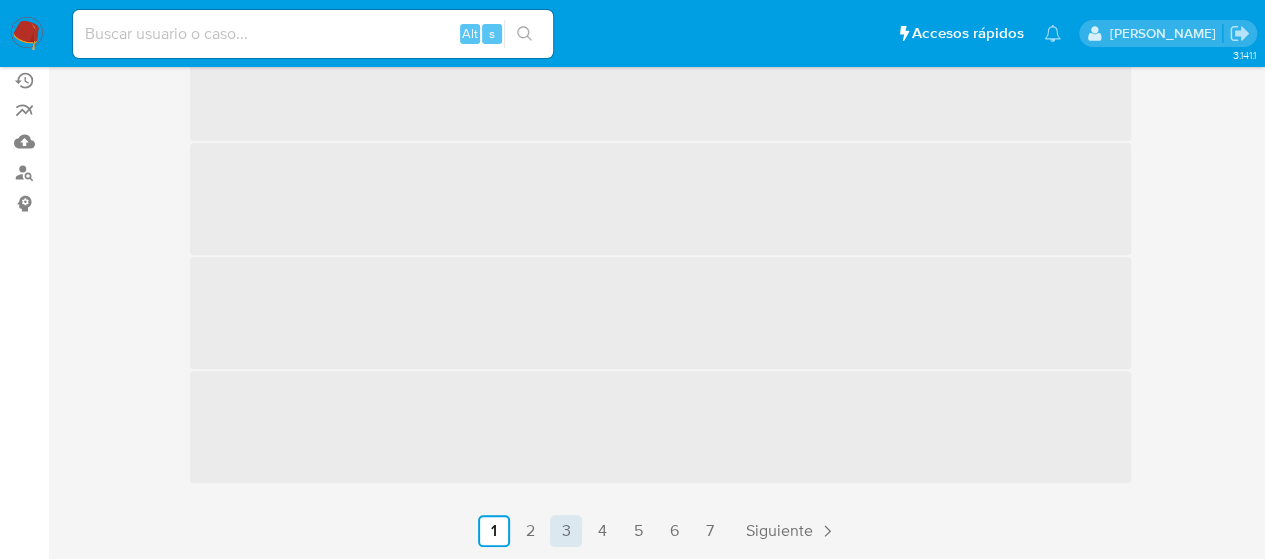 click on "3" at bounding box center [566, 531] 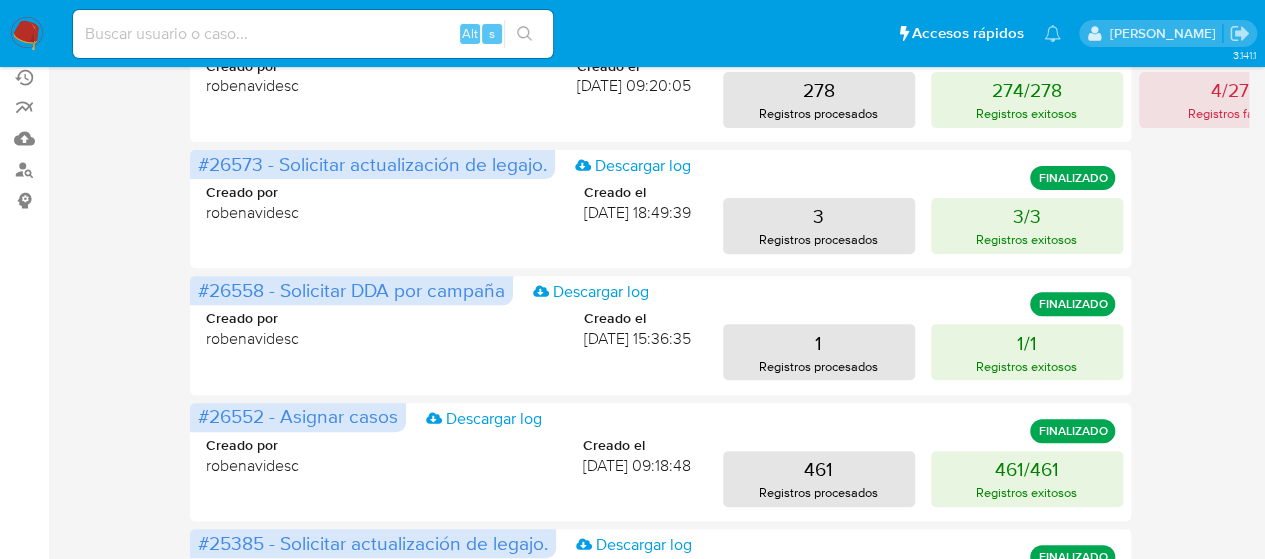 click on "3.141.1" at bounding box center (632, 557) 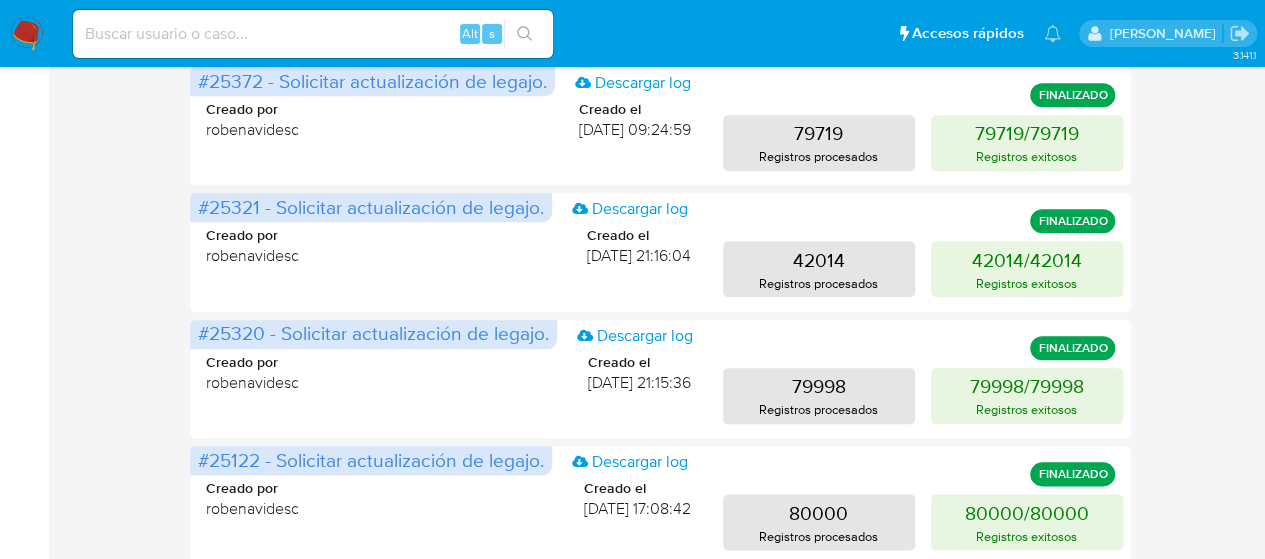 scroll, scrollTop: 1039, scrollLeft: 0, axis: vertical 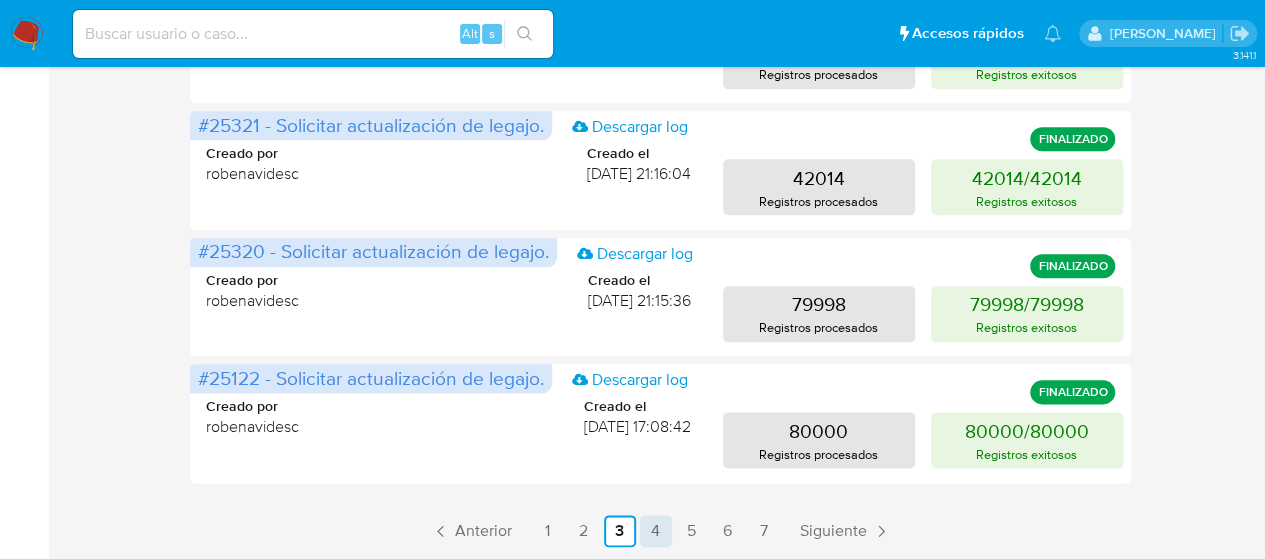 click on "4" at bounding box center (656, 531) 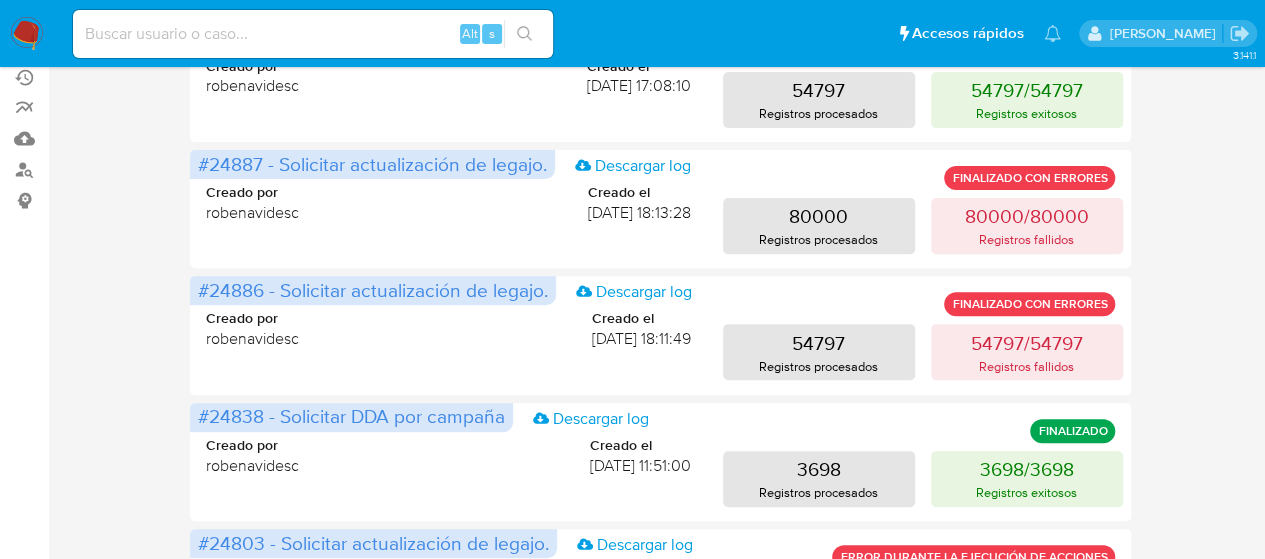 scroll, scrollTop: 1039, scrollLeft: 0, axis: vertical 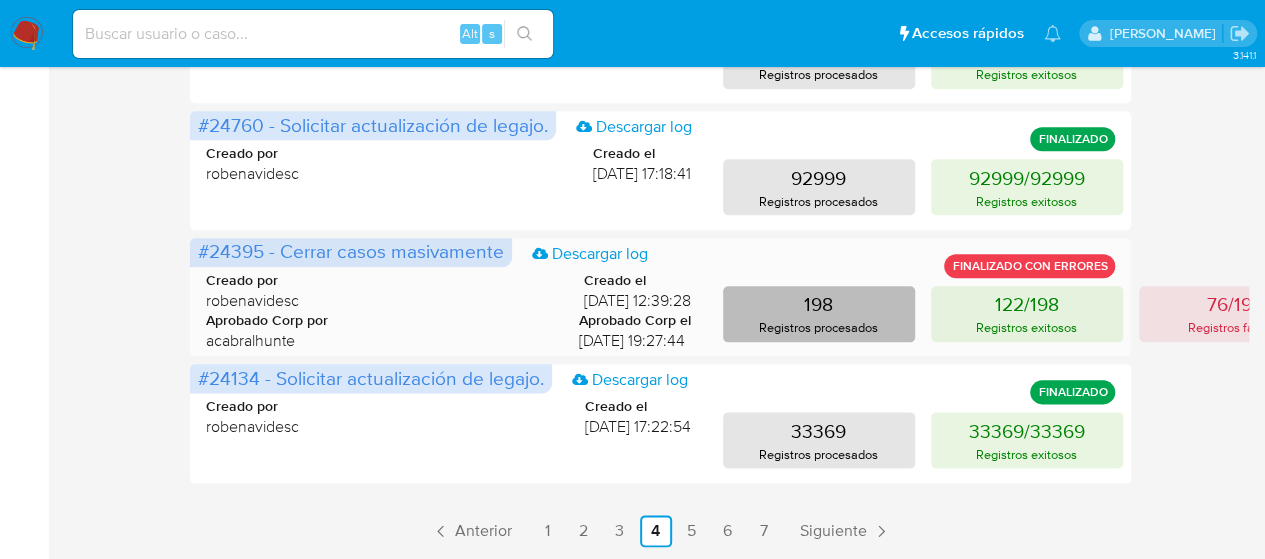 click on "198 Registros procesados" at bounding box center (819, 314) 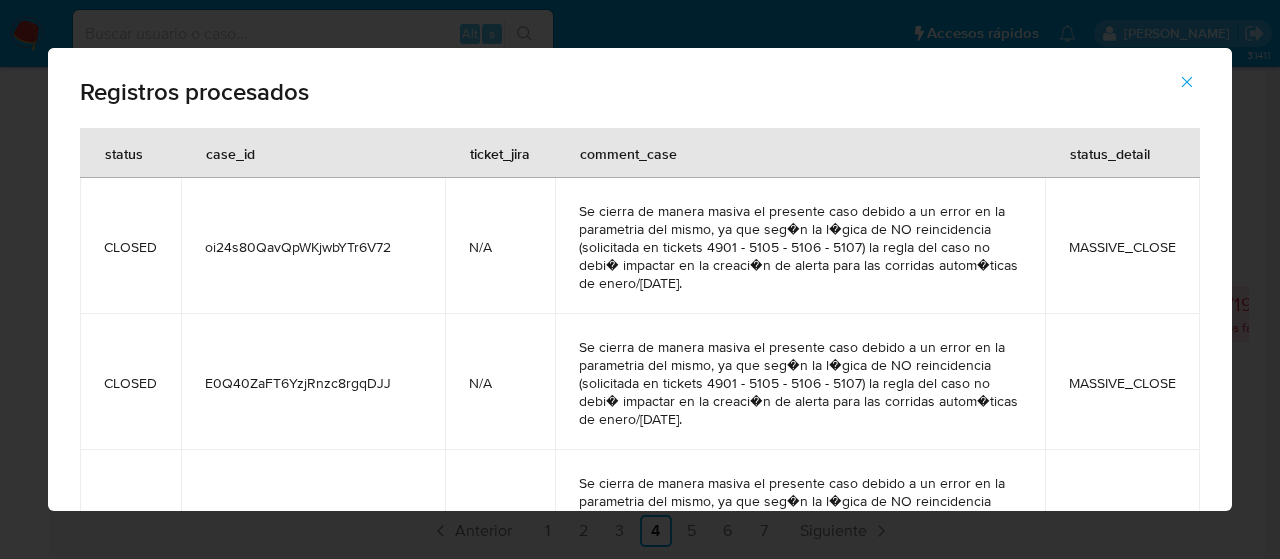 drag, startPoint x: 465, startPoint y: 247, endPoint x: 506, endPoint y: 250, distance: 41.109608 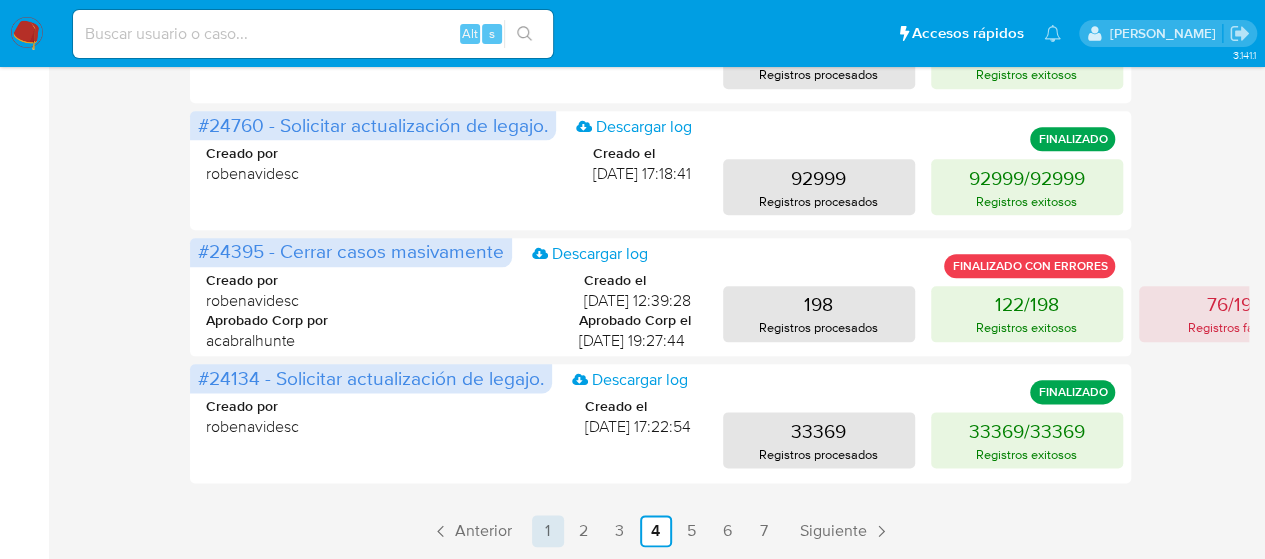 click on "1" at bounding box center (548, 531) 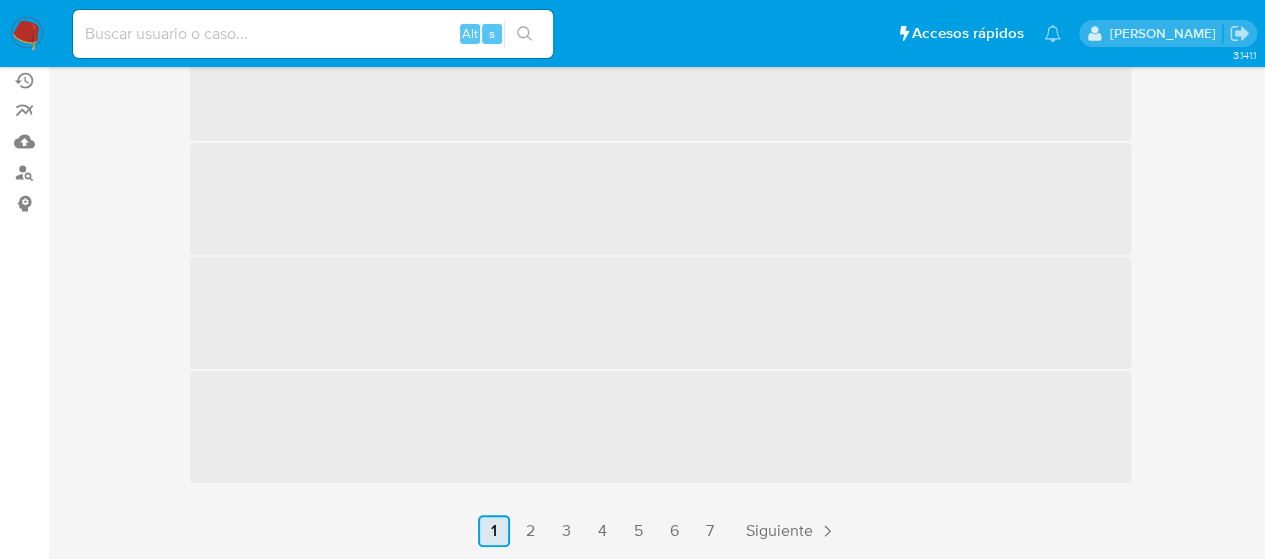 scroll, scrollTop: 242, scrollLeft: 0, axis: vertical 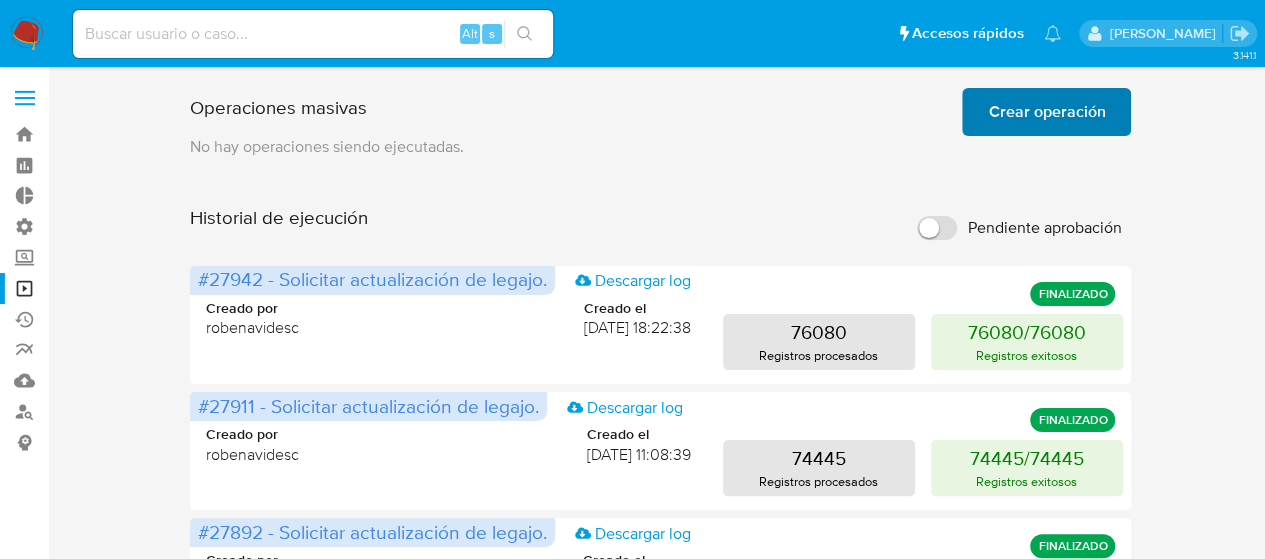 click on "Crear operación" at bounding box center [1046, 112] 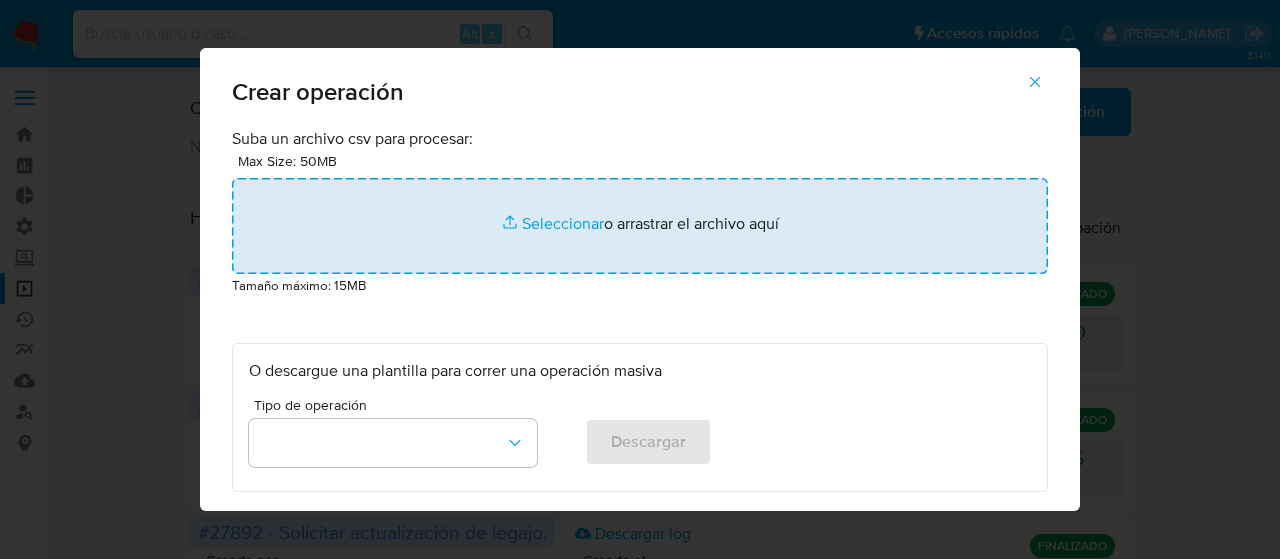 click at bounding box center [640, 226] 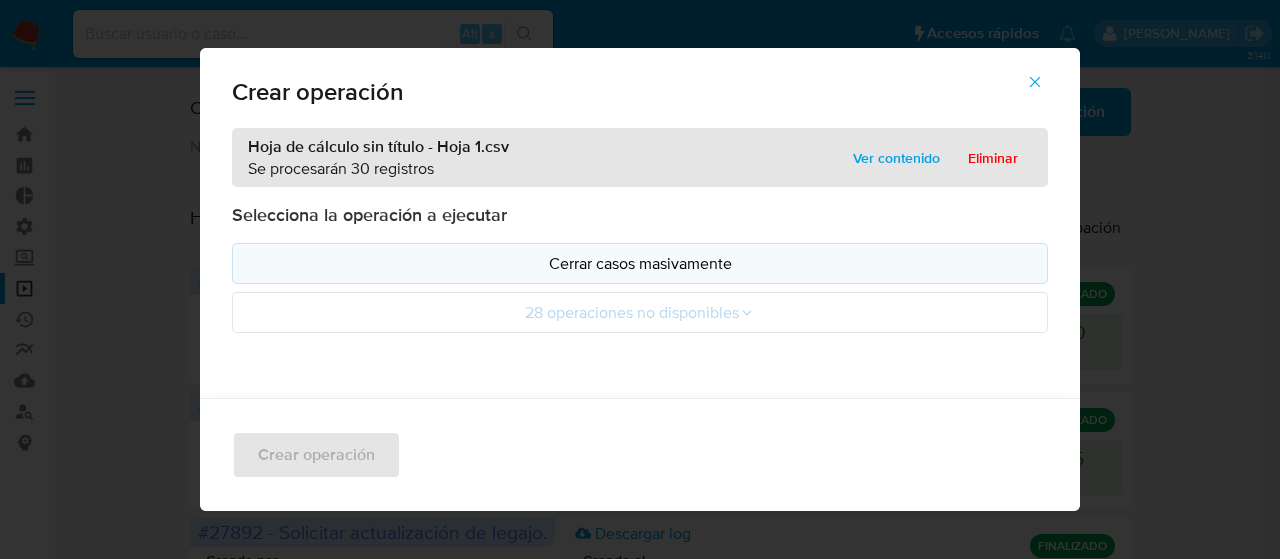 click on "Cerrar casos masivamente" at bounding box center [640, 263] 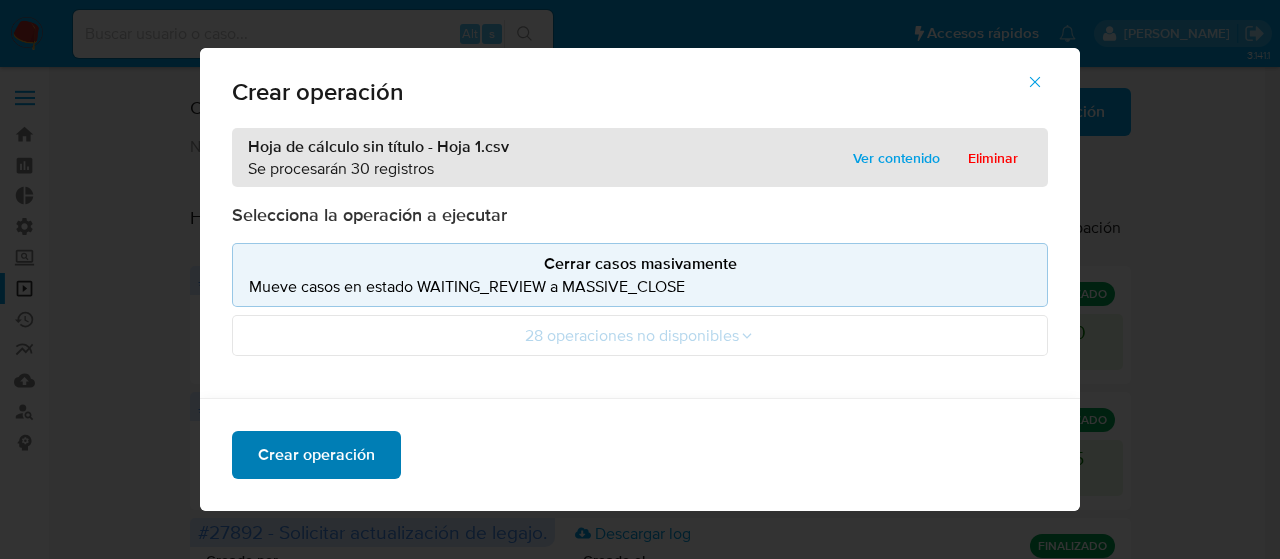 click on "Crear operación" at bounding box center [316, 455] 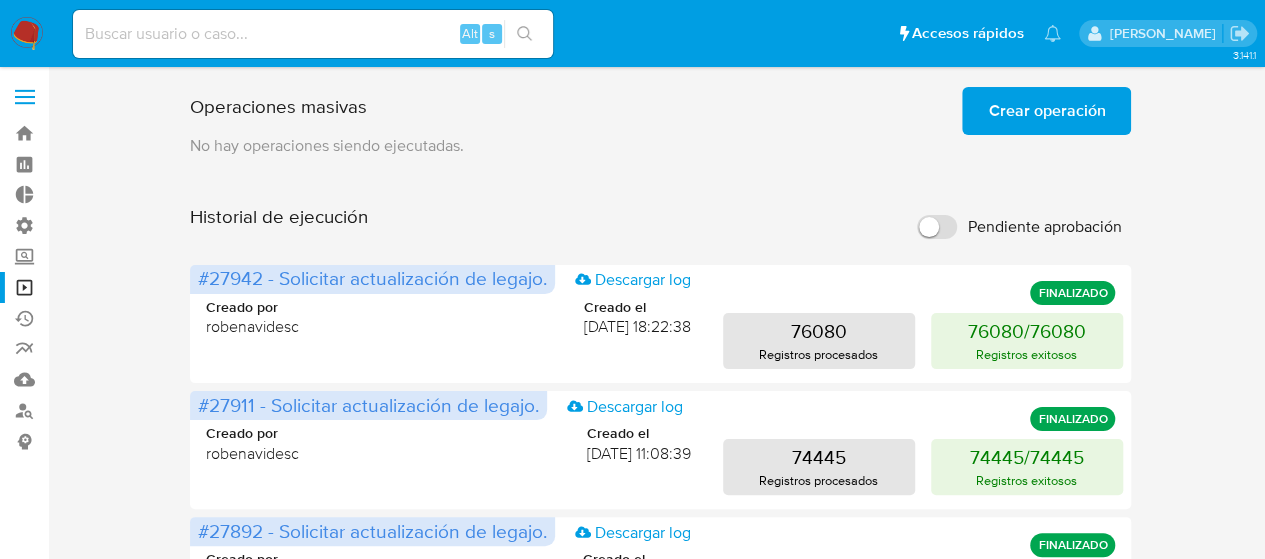 scroll, scrollTop: 0, scrollLeft: 0, axis: both 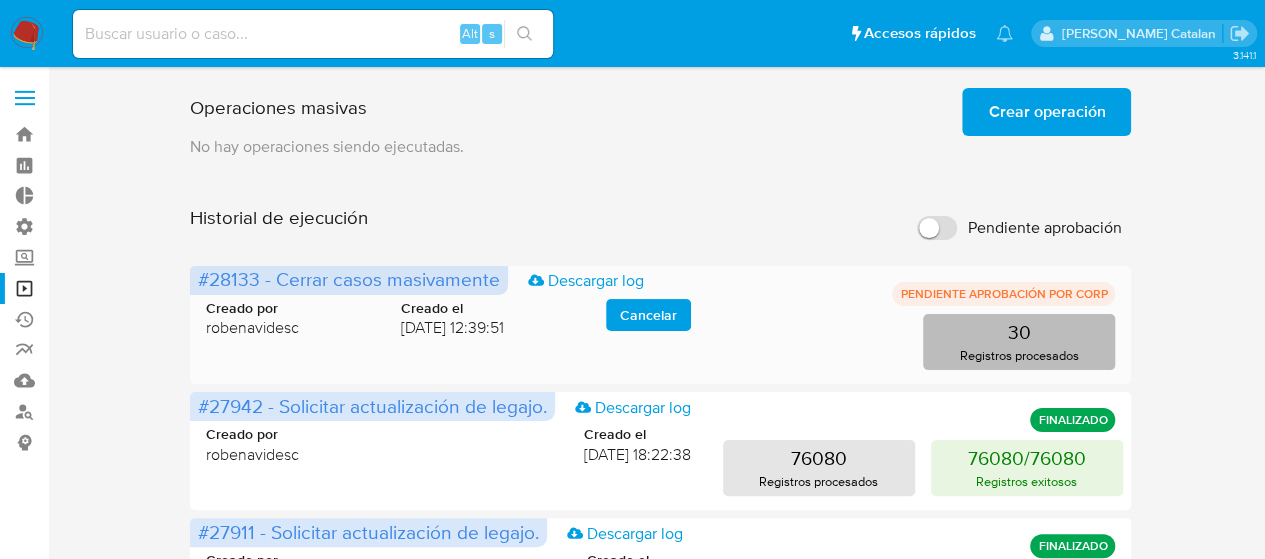 click on "30 Registros procesados" at bounding box center [1019, 342] 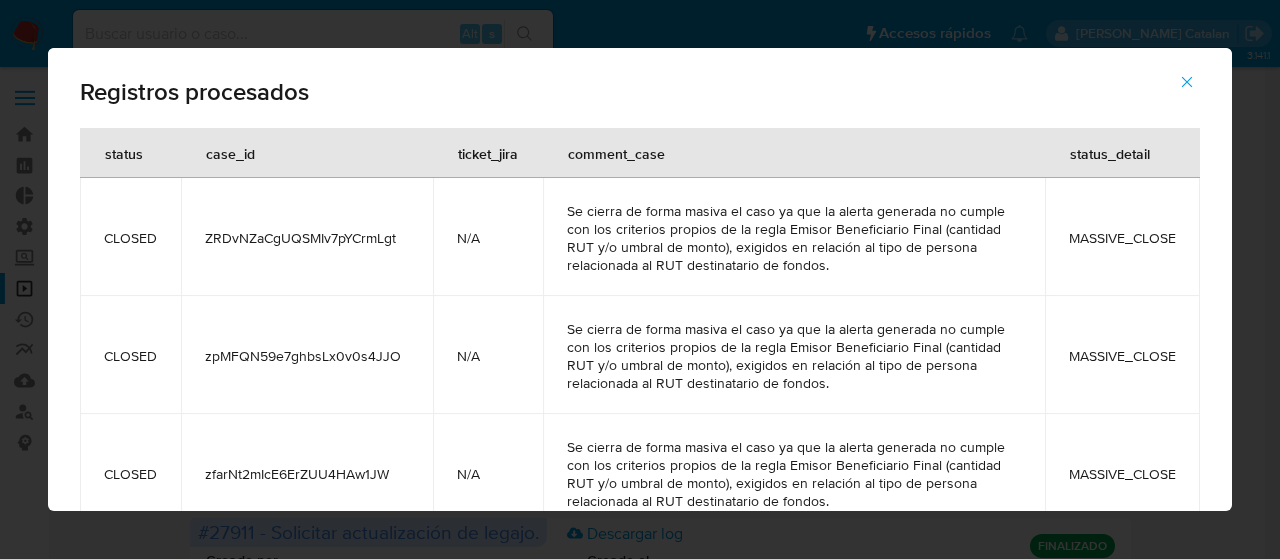 click 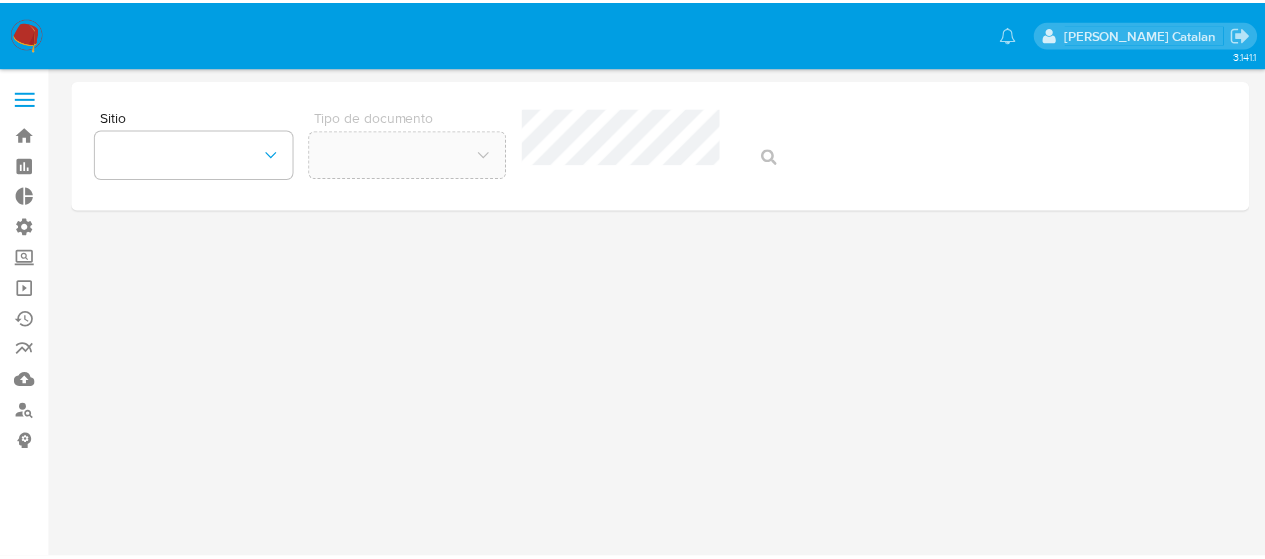 scroll, scrollTop: 0, scrollLeft: 0, axis: both 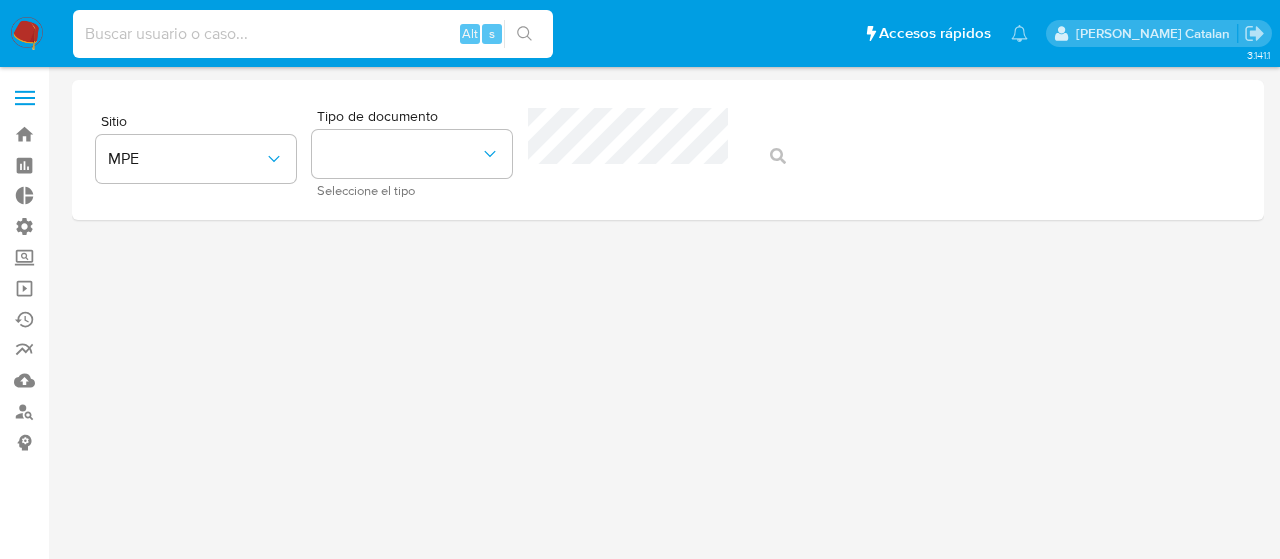 click at bounding box center [313, 34] 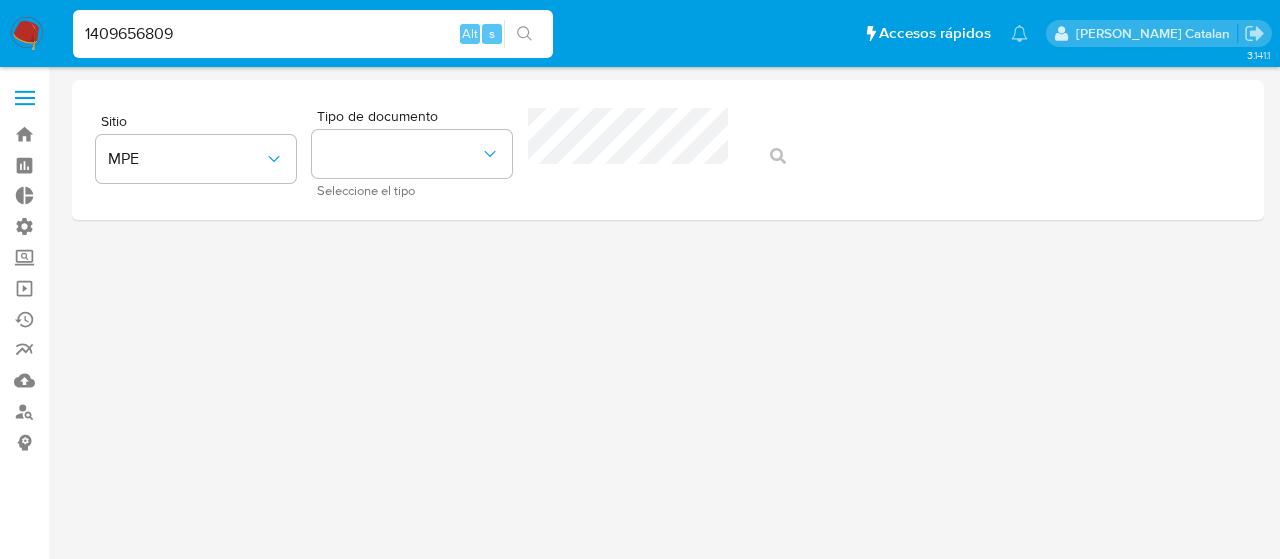 type on "1409656809" 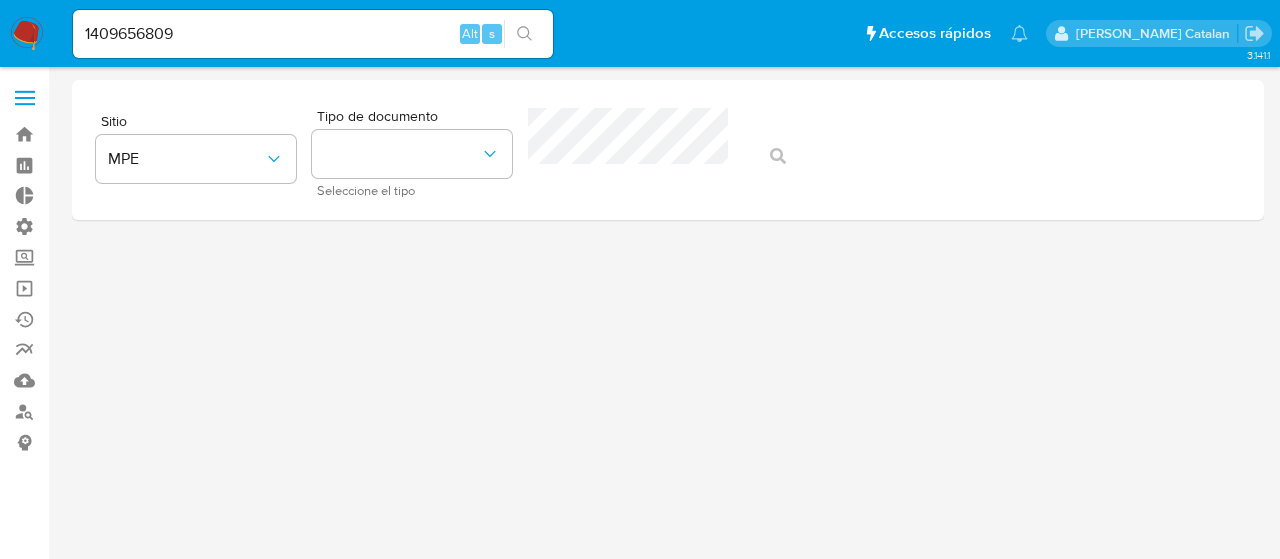click 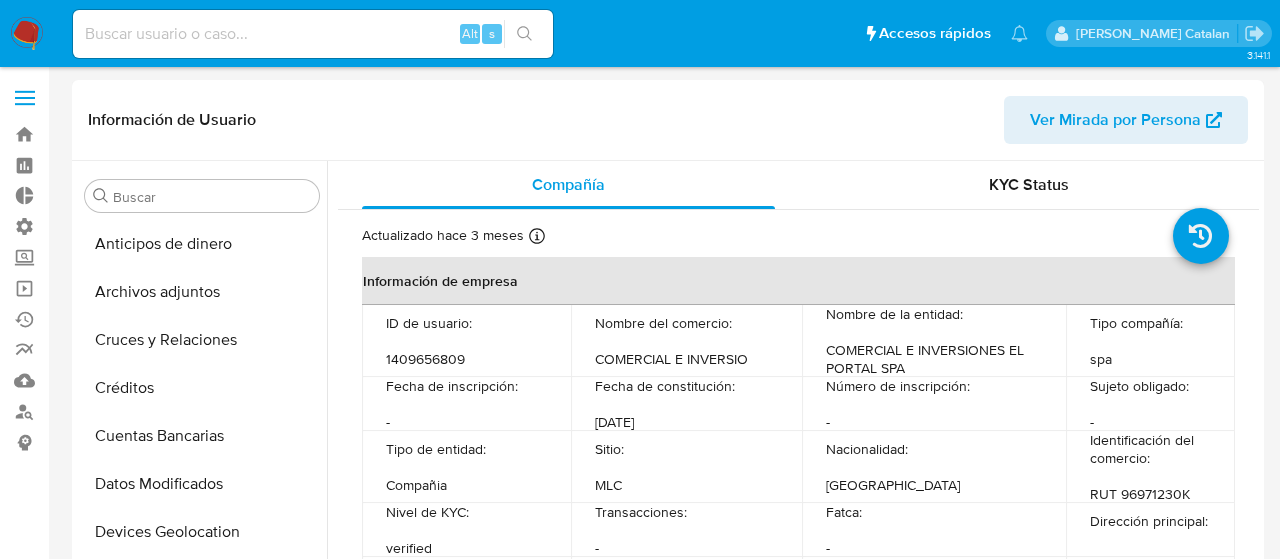 select on "10" 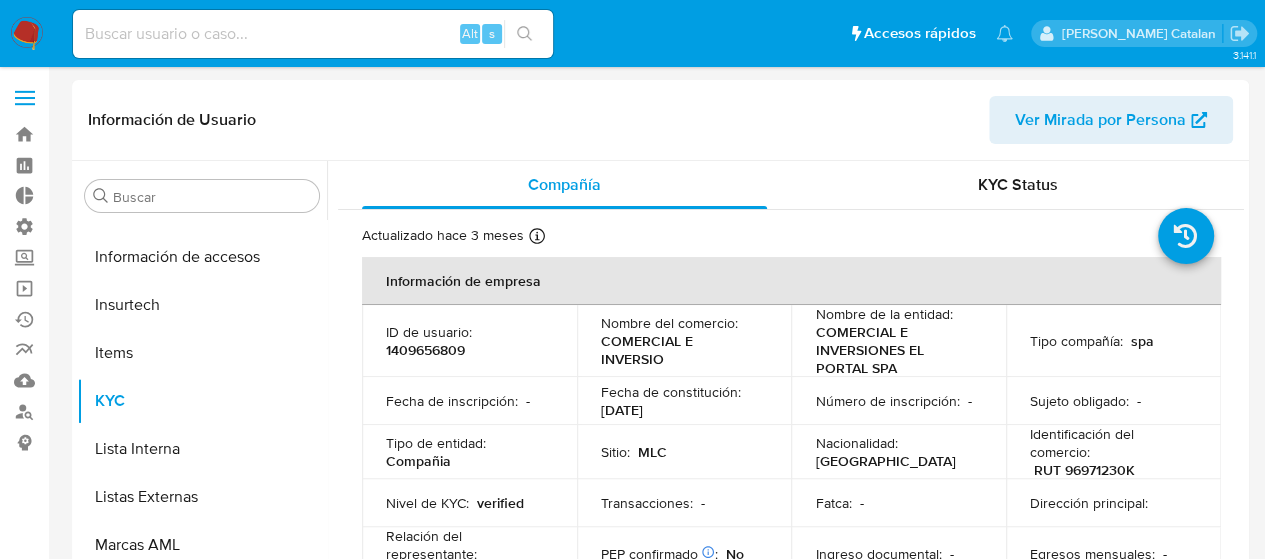 scroll, scrollTop: 797, scrollLeft: 0, axis: vertical 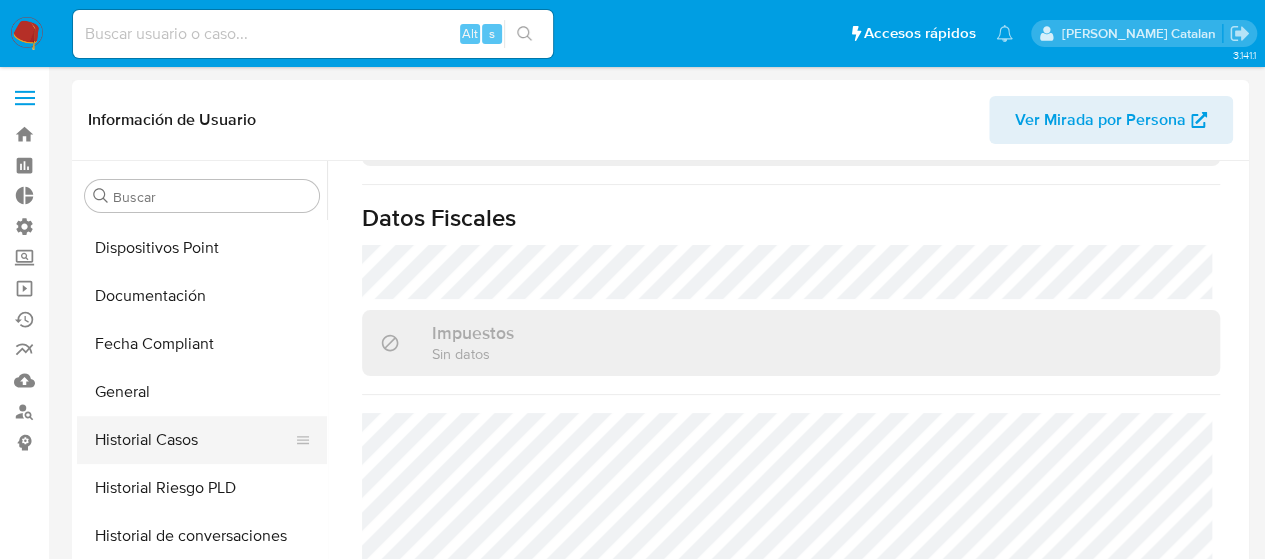 click on "Historial Casos" at bounding box center [194, 440] 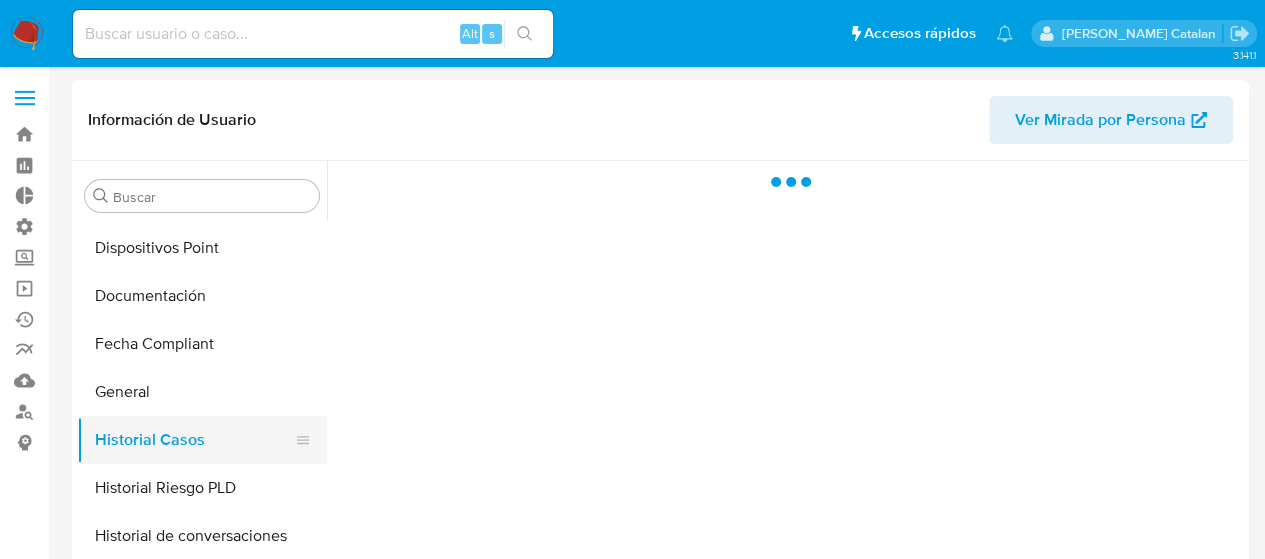scroll, scrollTop: 0, scrollLeft: 0, axis: both 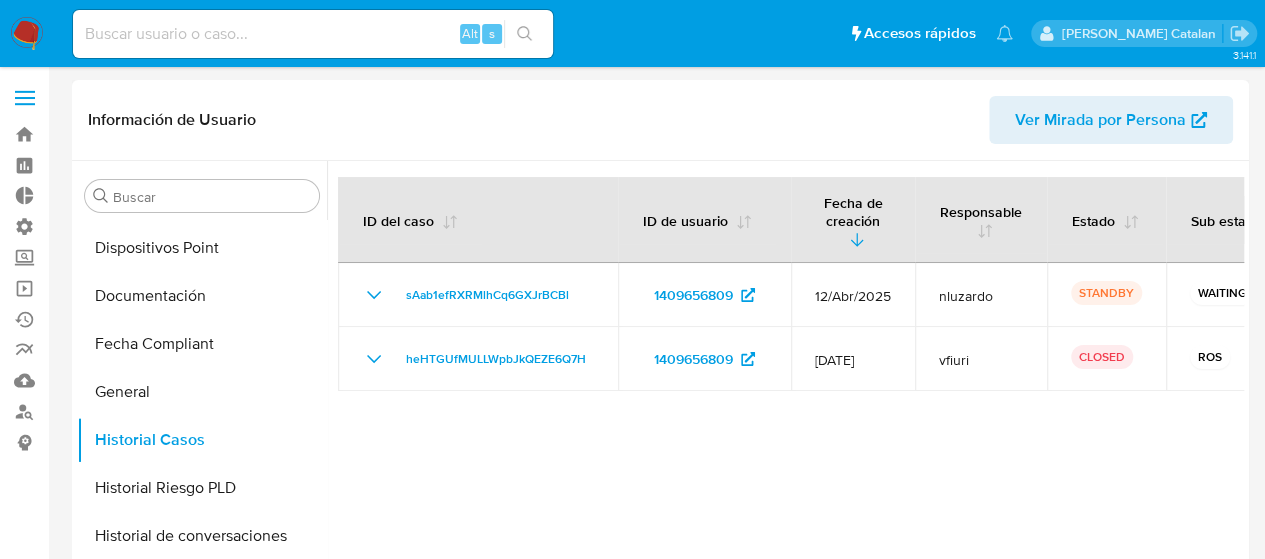 click at bounding box center (785, 417) 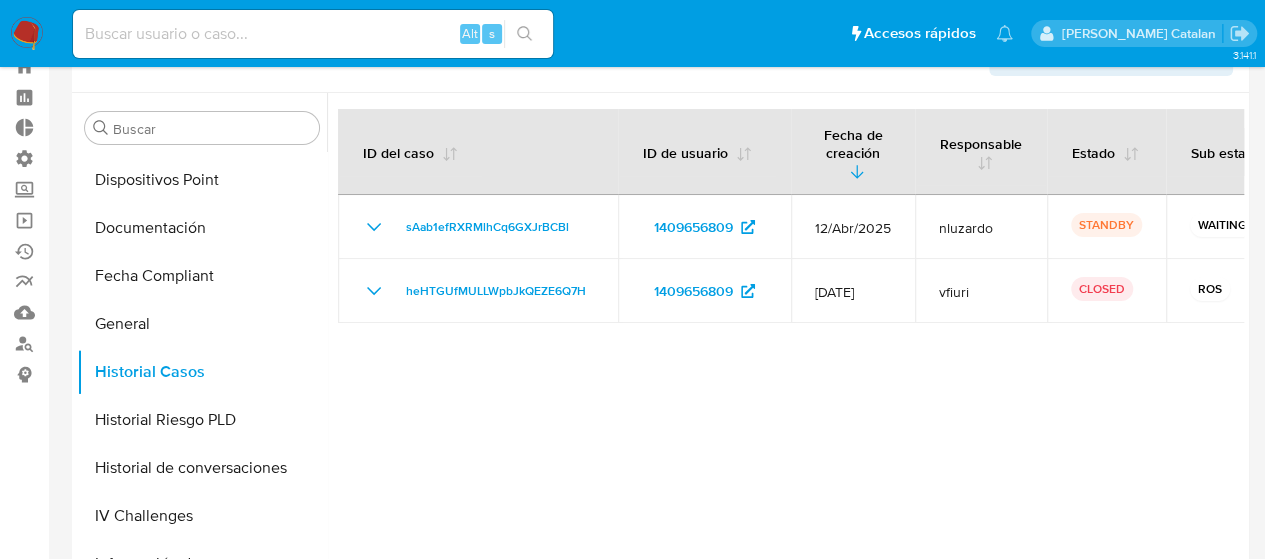 scroll, scrollTop: 0, scrollLeft: 0, axis: both 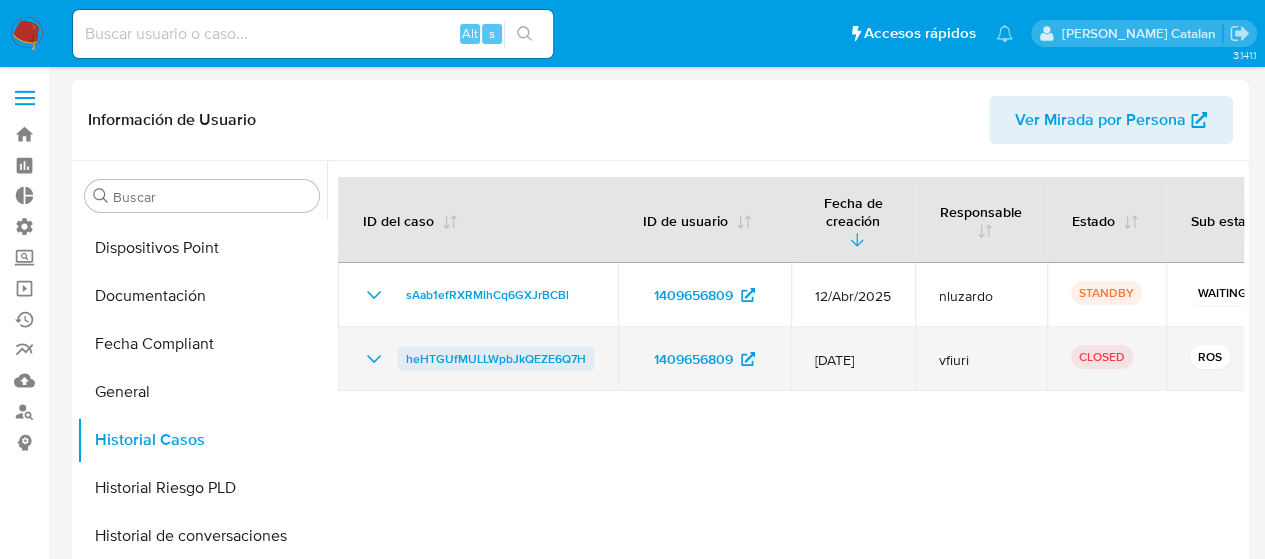 click on "heHTGUfMULLWpbJkQEZE6Q7H" at bounding box center [496, 359] 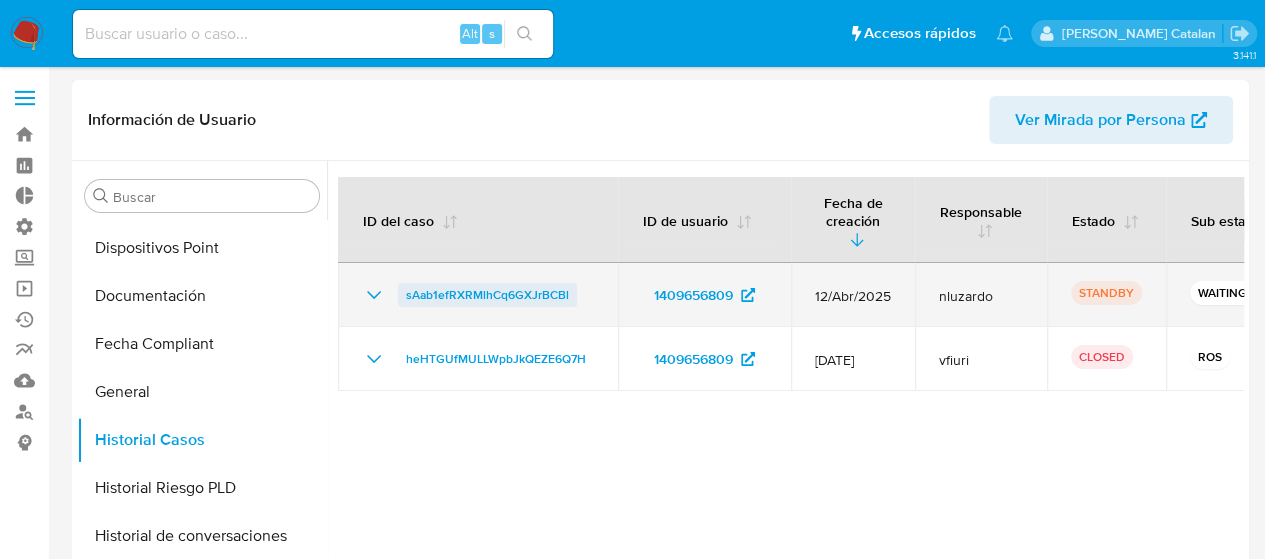 click on "sAab1efRXRMlhCq6GXJrBCBl" at bounding box center [487, 295] 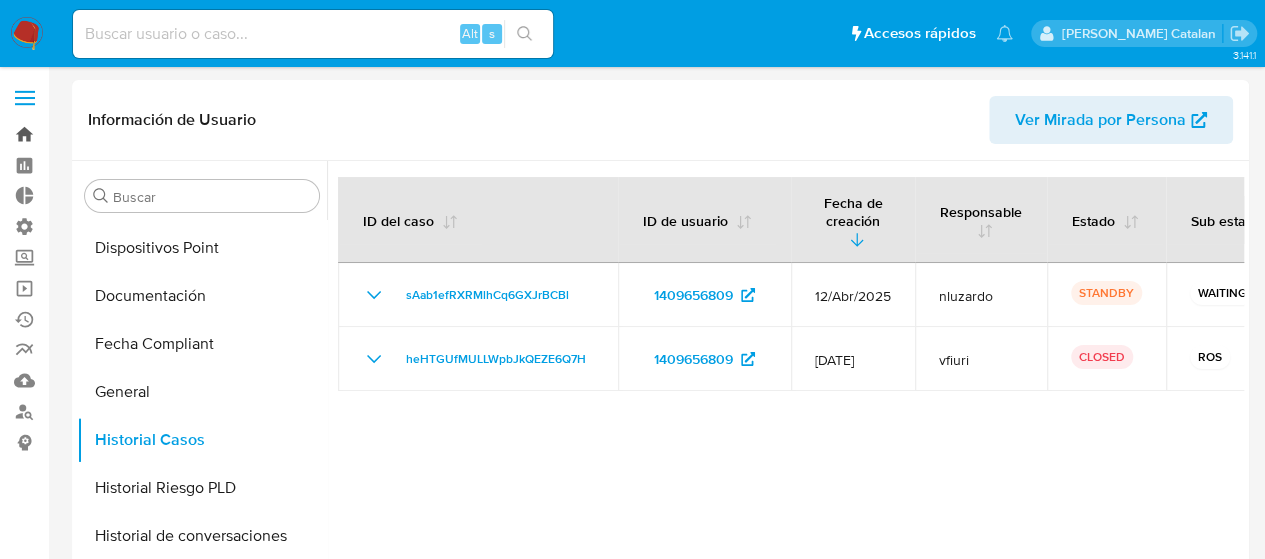 click on "Bandeja" at bounding box center (119, 134) 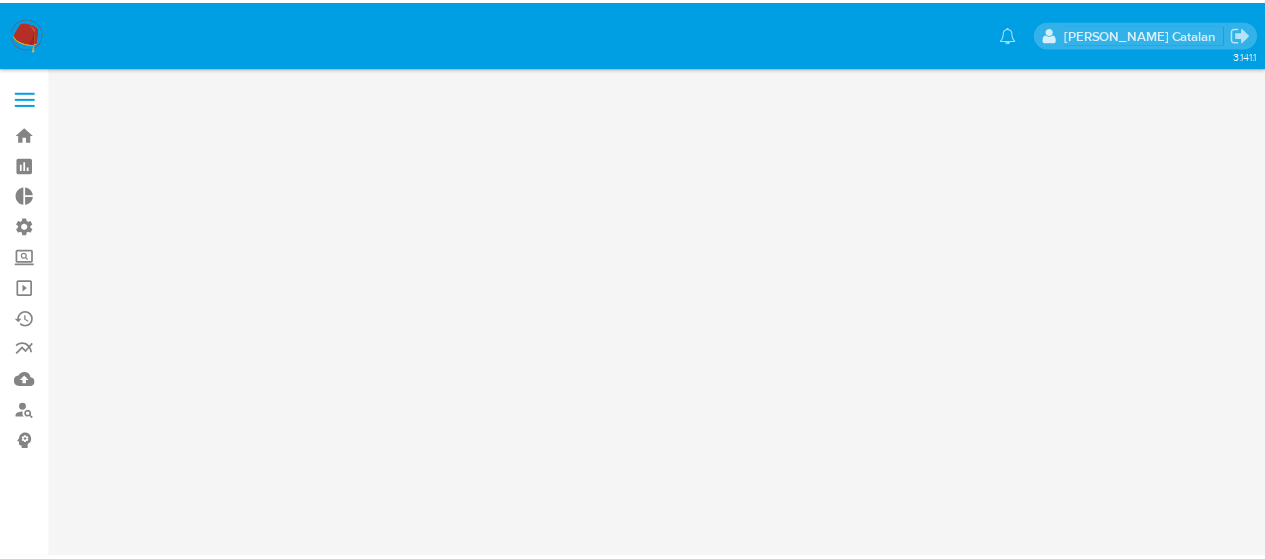 scroll, scrollTop: 0, scrollLeft: 0, axis: both 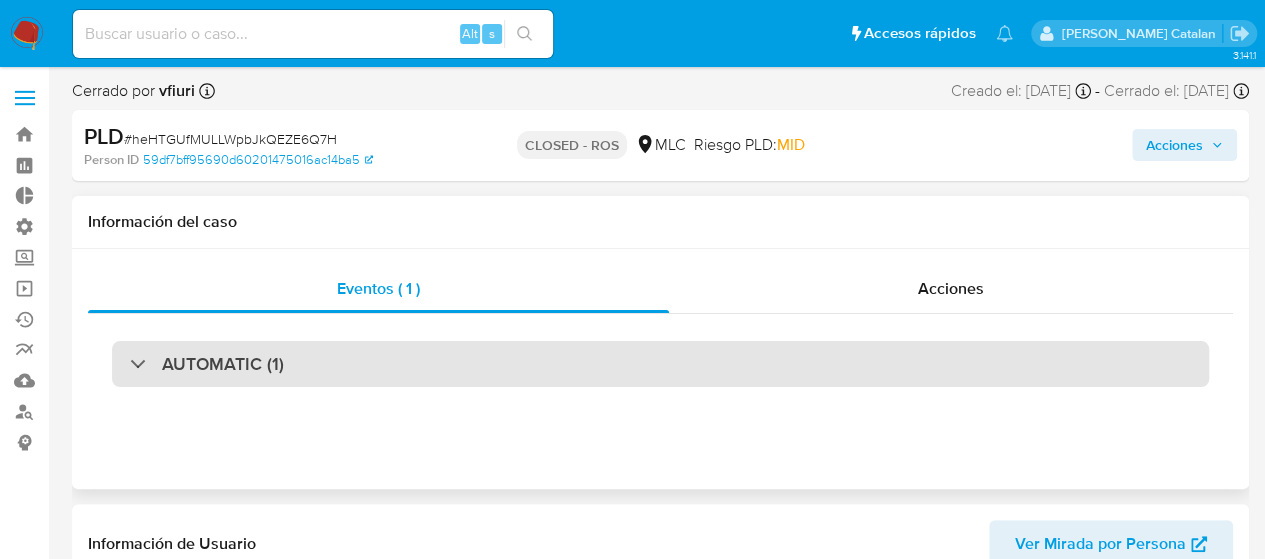 click on "AUTOMATIC (1)" at bounding box center [660, 364] 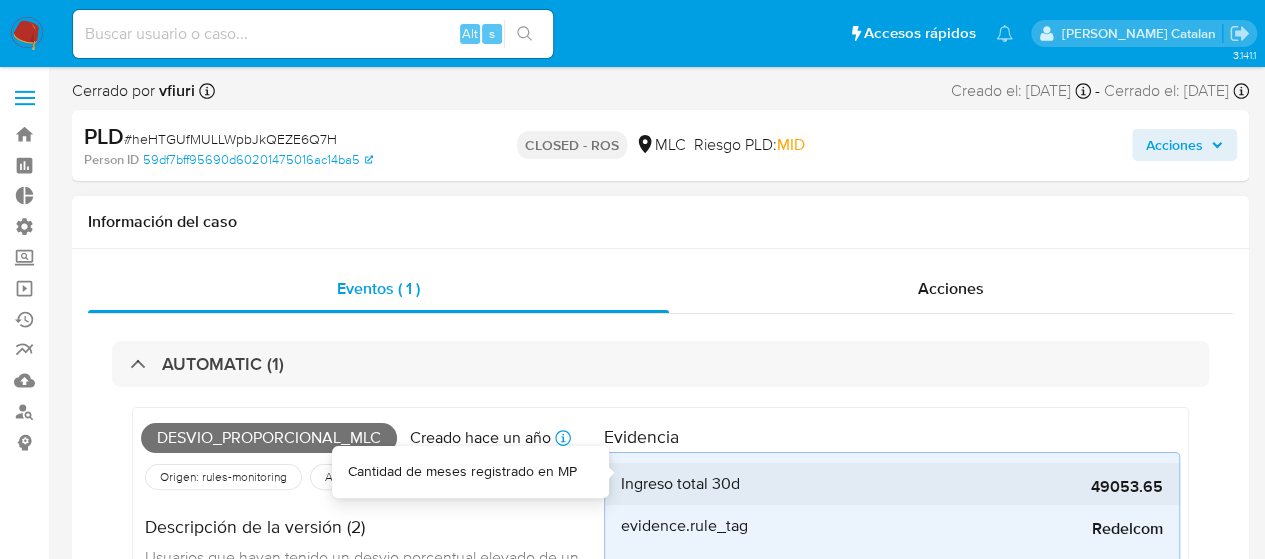 select on "10" 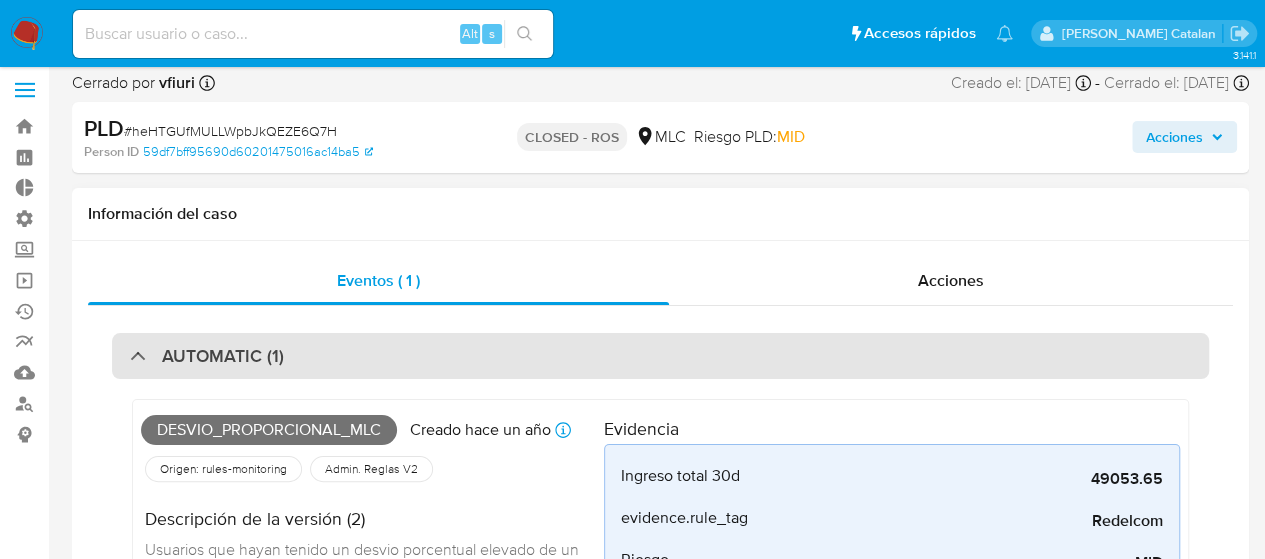 scroll, scrollTop: 5, scrollLeft: 0, axis: vertical 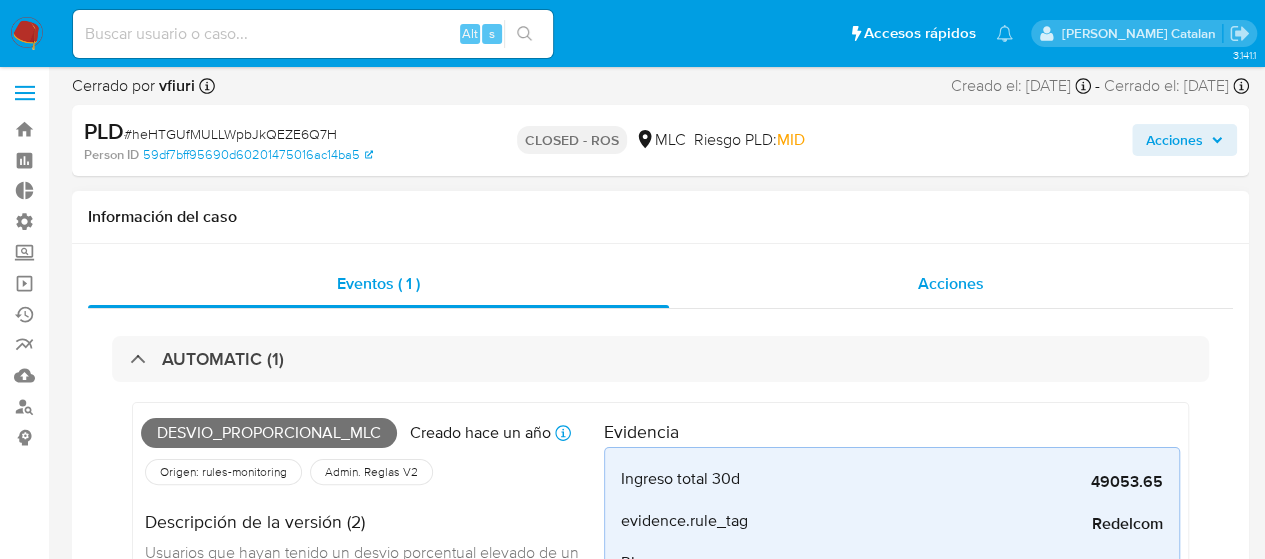 click on "Acciones" at bounding box center [951, 284] 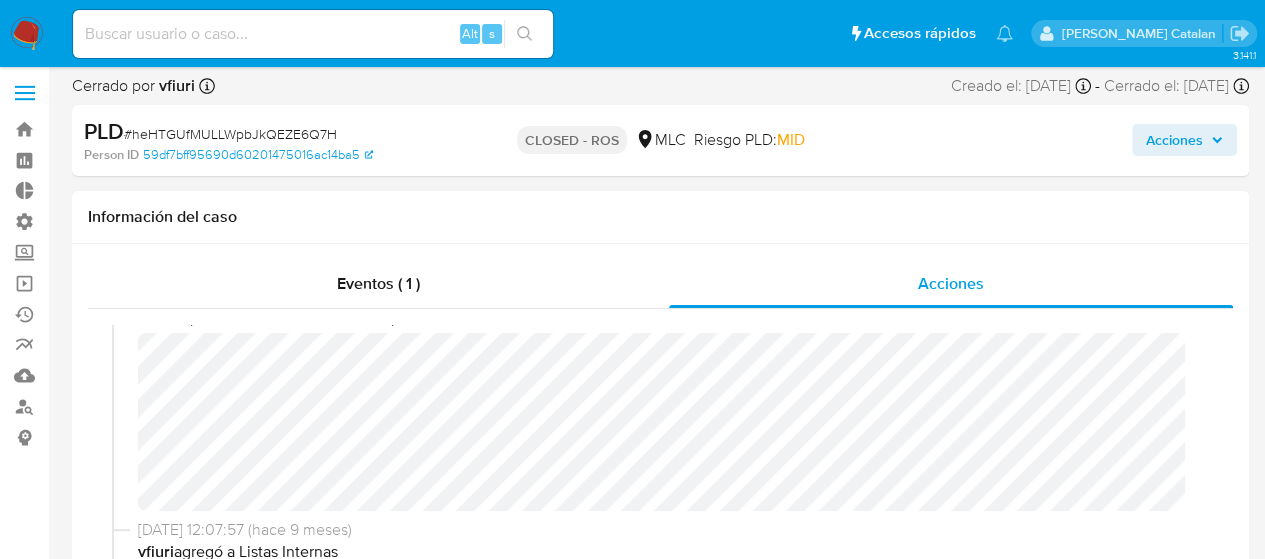 scroll, scrollTop: 49, scrollLeft: 0, axis: vertical 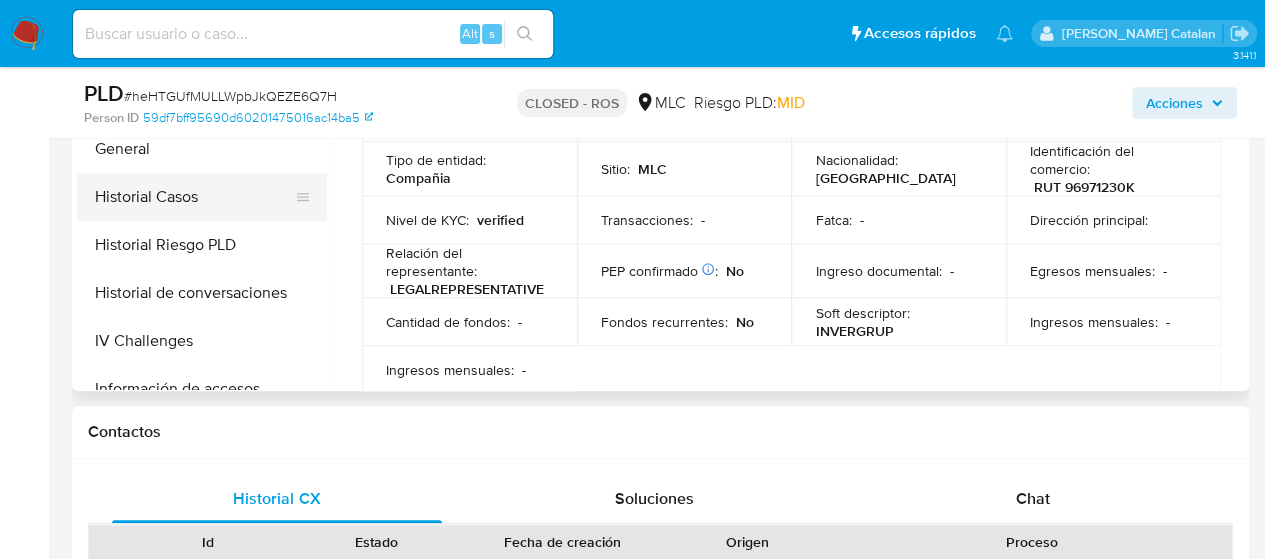 click on "Historial Casos" at bounding box center [194, 197] 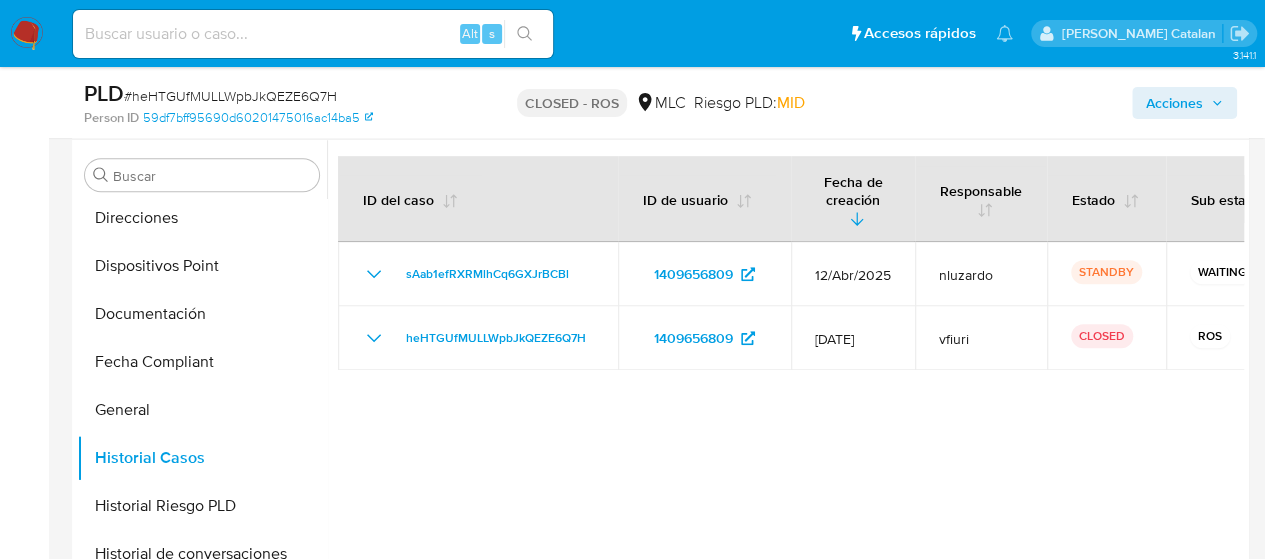 scroll, scrollTop: 519, scrollLeft: 0, axis: vertical 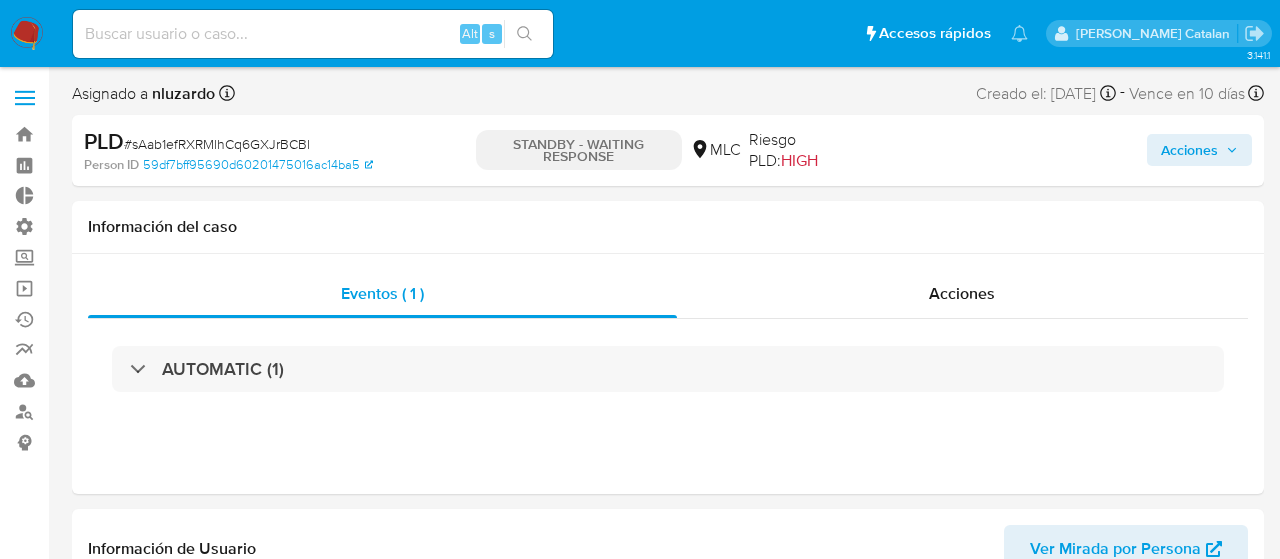 select on "10" 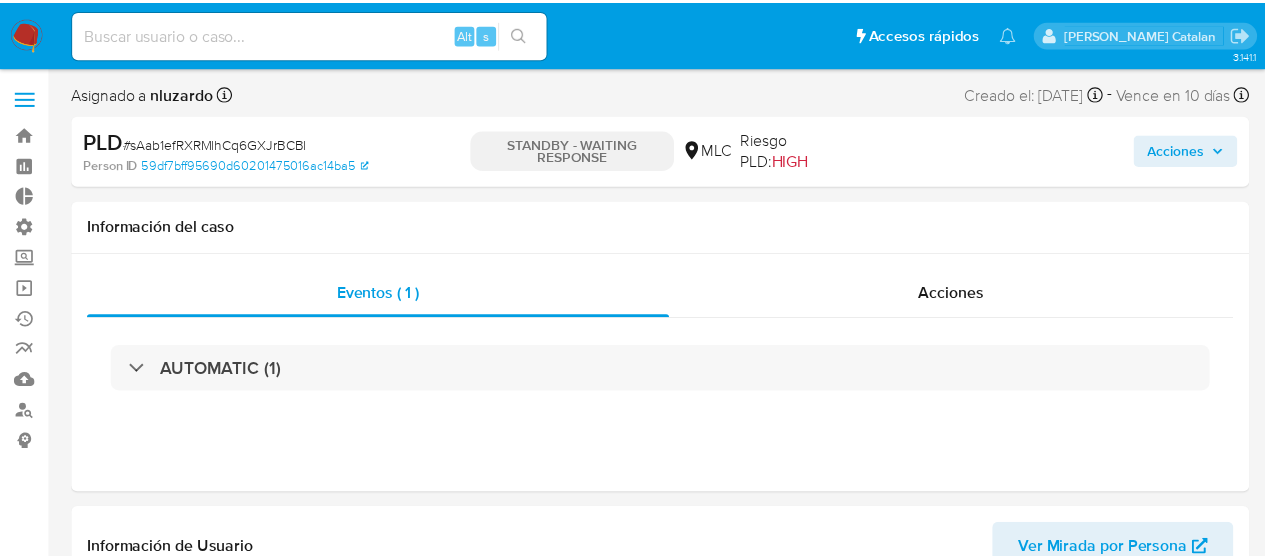 scroll, scrollTop: 0, scrollLeft: 0, axis: both 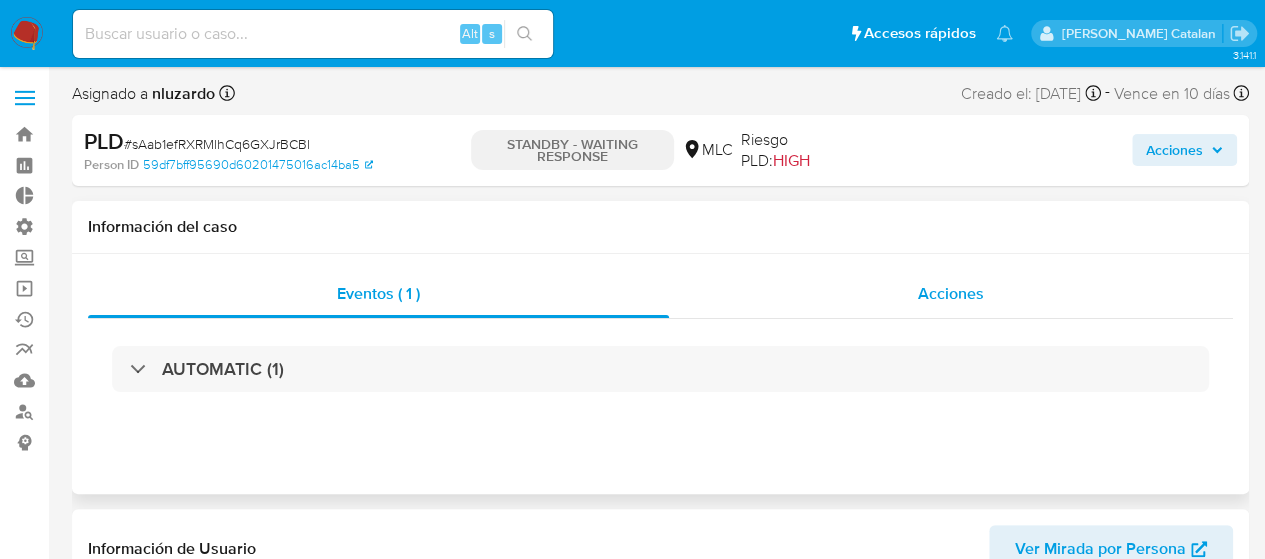 click on "Acciones" at bounding box center (951, 293) 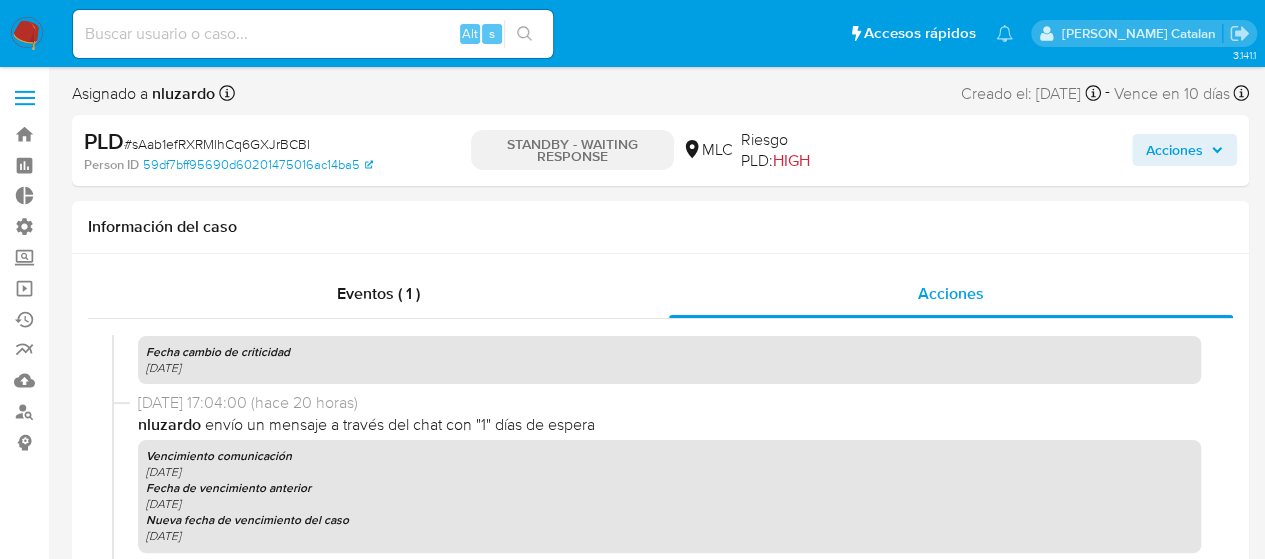 scroll, scrollTop: 0, scrollLeft: 0, axis: both 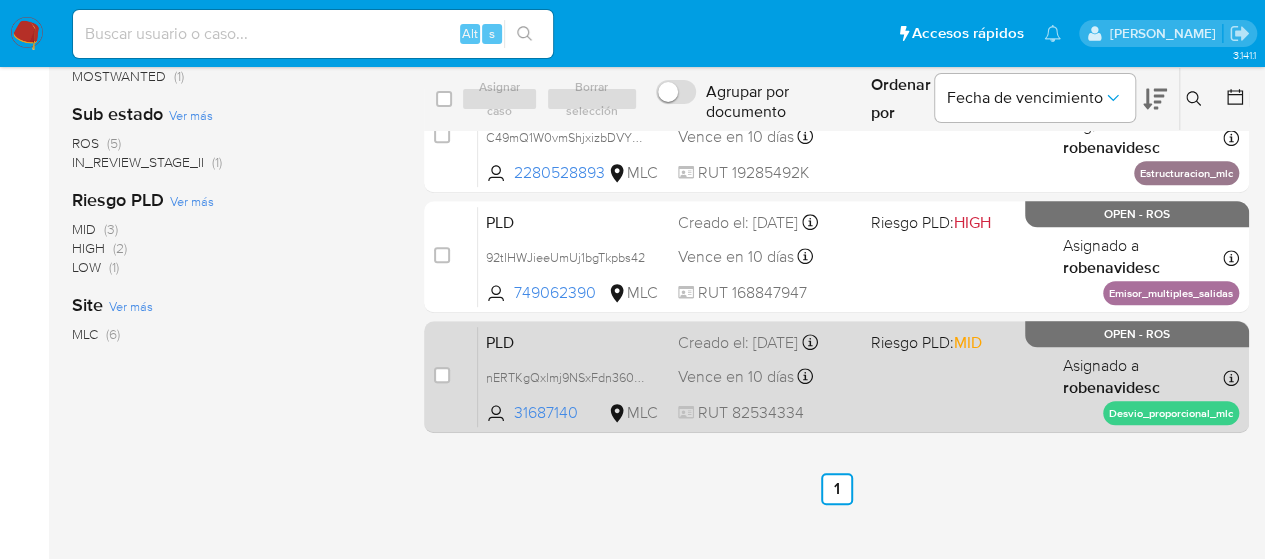 click on "PLD nERTKgQxlmj9NSxFdn360yHM 31687140 MLC Riesgo PLD:  MID Creado el: [DATE]   Creado el: [DATE] 05:08:01 Vence en 10 días   Vence el [DATE] 05:08:01 RUT   82534334 Asignado a   robenavidesc   Asignado el: [DATE] 10:06:00 Desvio_proporcional_mlc OPEN - ROS" at bounding box center (858, 376) 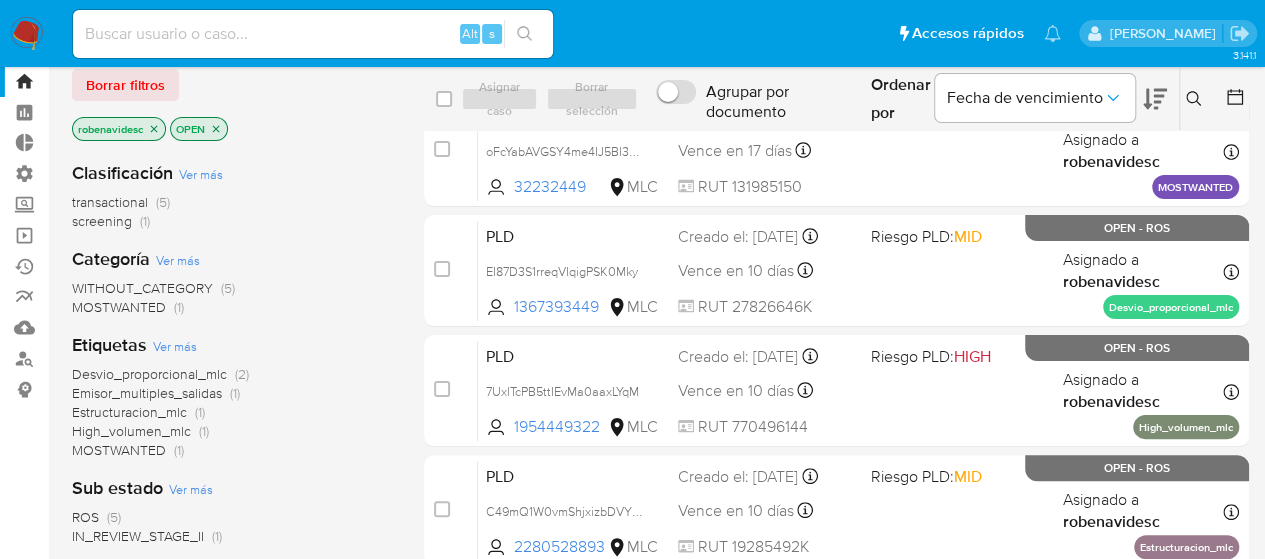 scroll, scrollTop: 0, scrollLeft: 0, axis: both 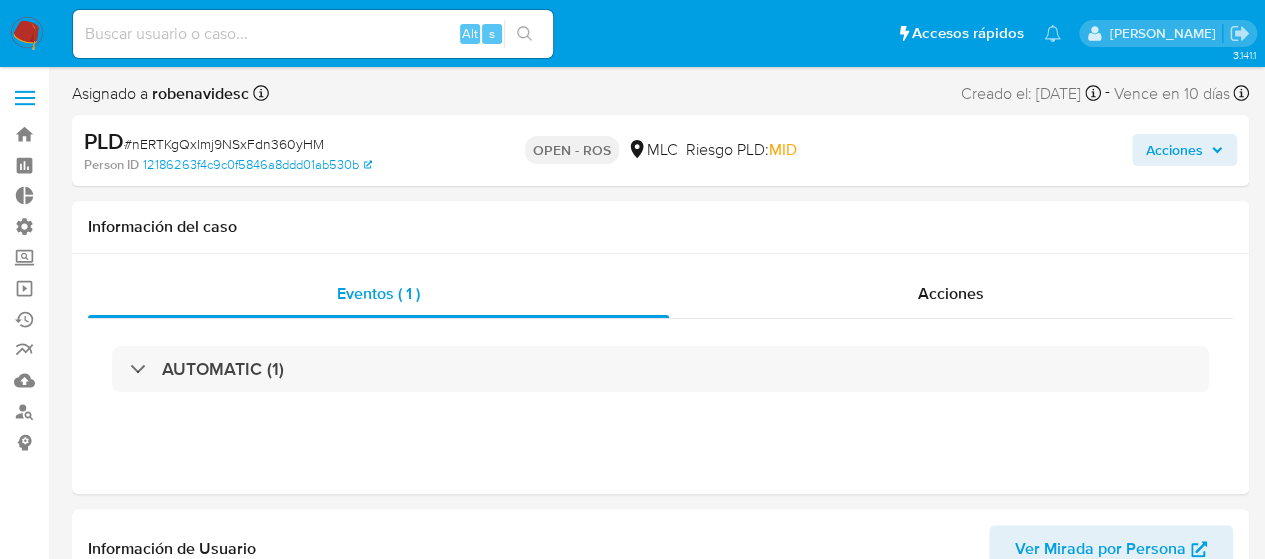 select on "10" 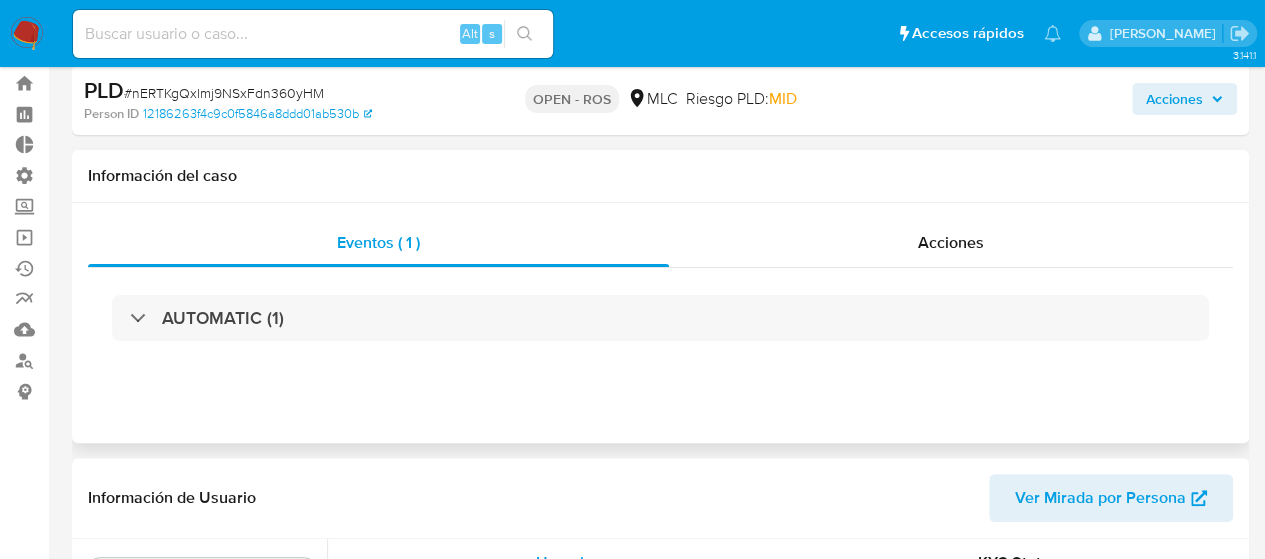 scroll, scrollTop: 54, scrollLeft: 0, axis: vertical 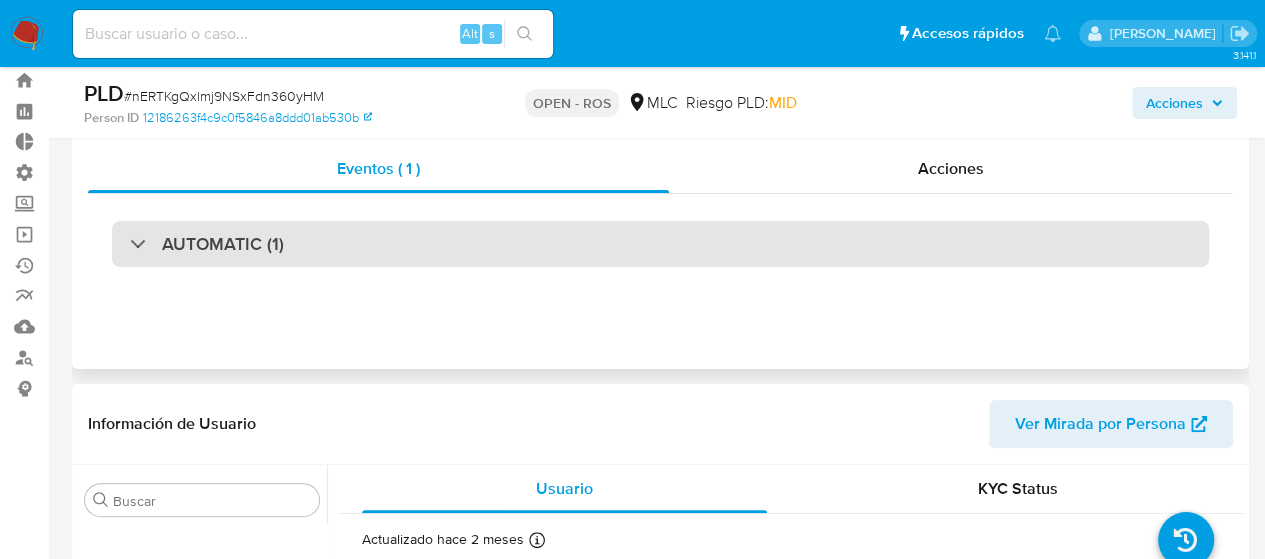 click on "AUTOMATIC (1)" at bounding box center [660, 244] 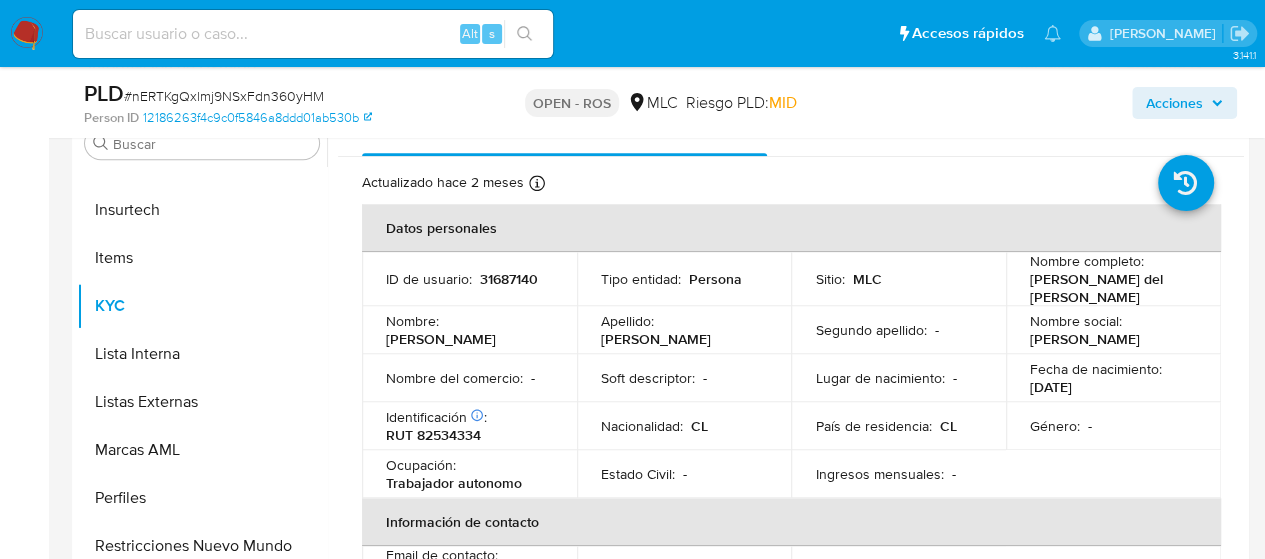 scroll, scrollTop: 846, scrollLeft: 0, axis: vertical 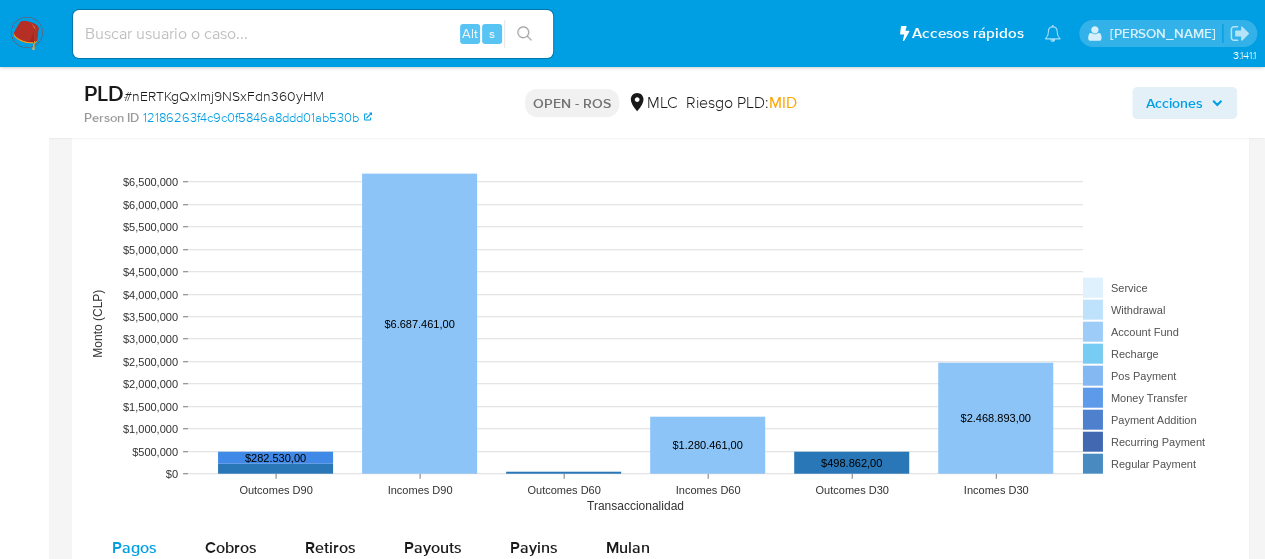 click on "Acciones" at bounding box center [1047, 102] 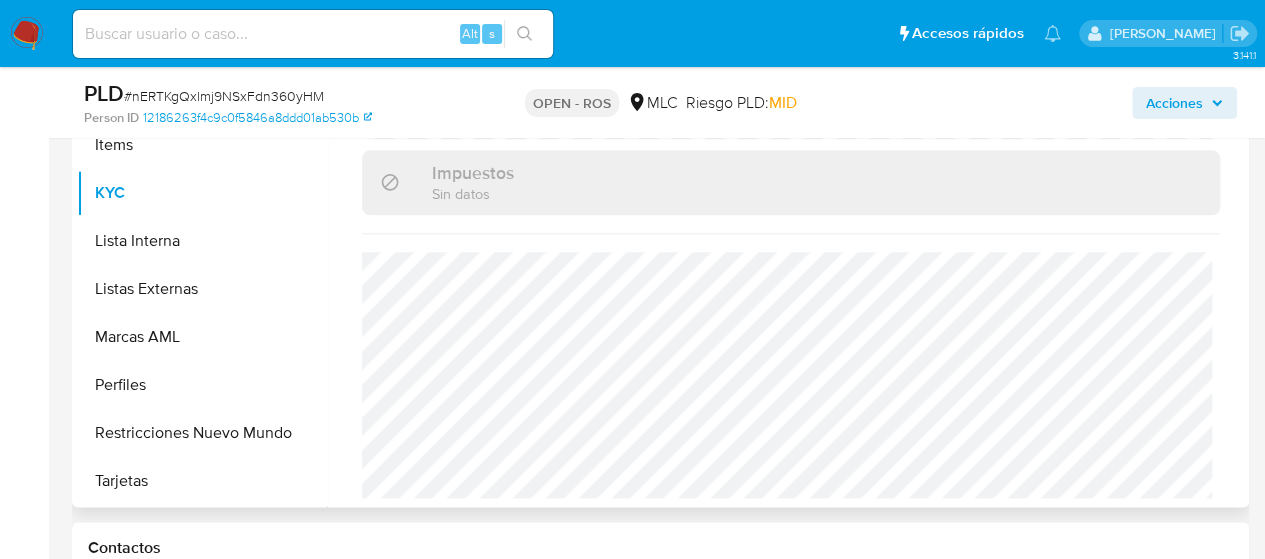scroll, scrollTop: 974, scrollLeft: 0, axis: vertical 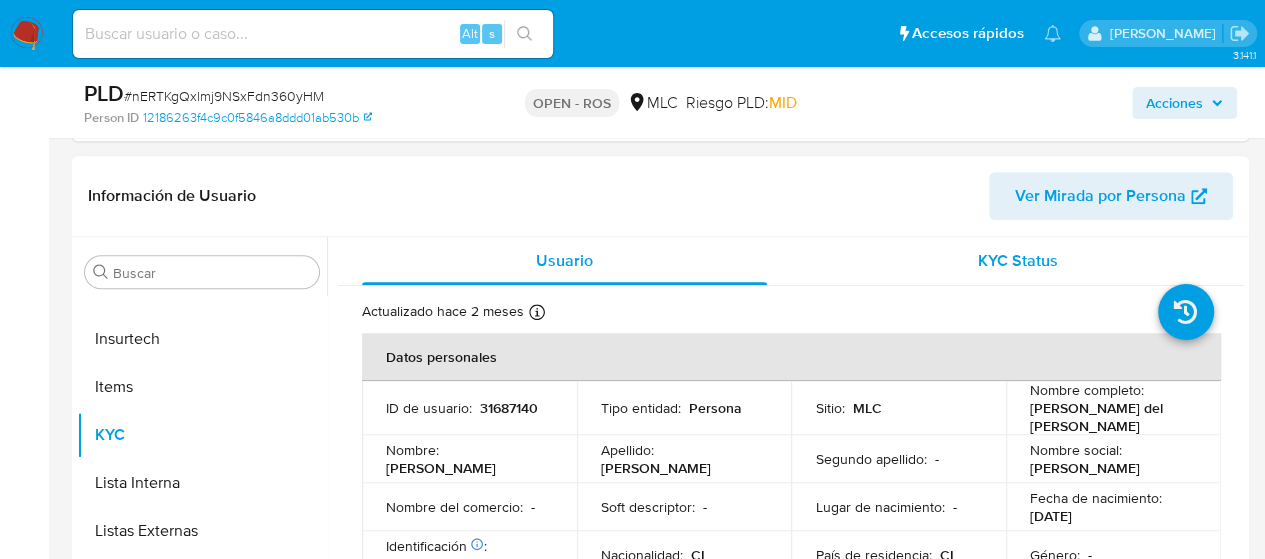 click on "KYC Status" at bounding box center [1017, 261] 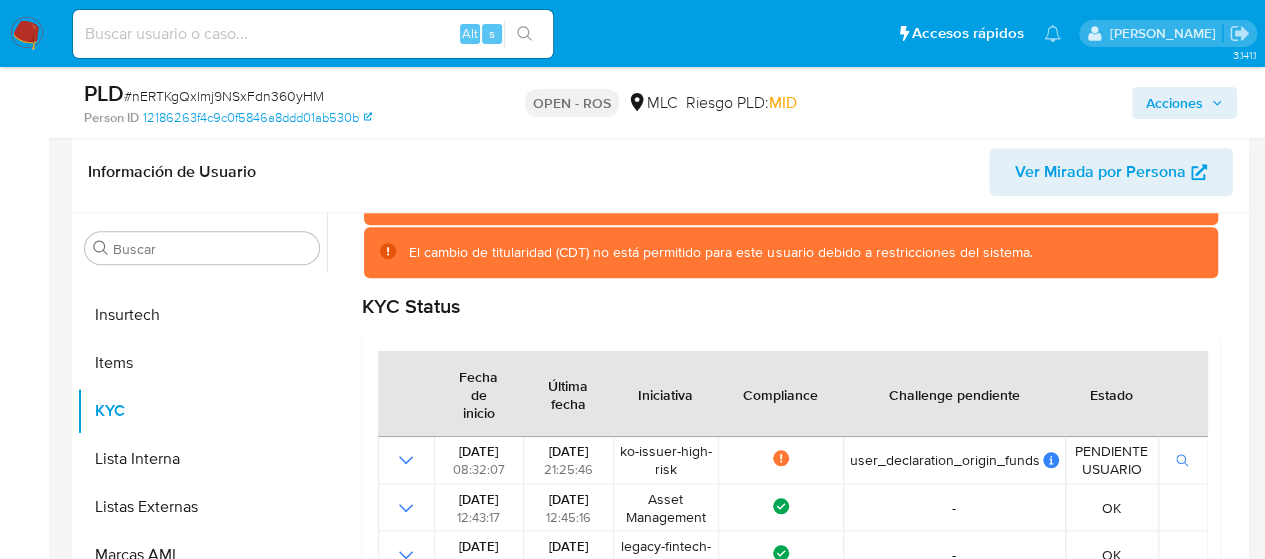 scroll, scrollTop: 209, scrollLeft: 0, axis: vertical 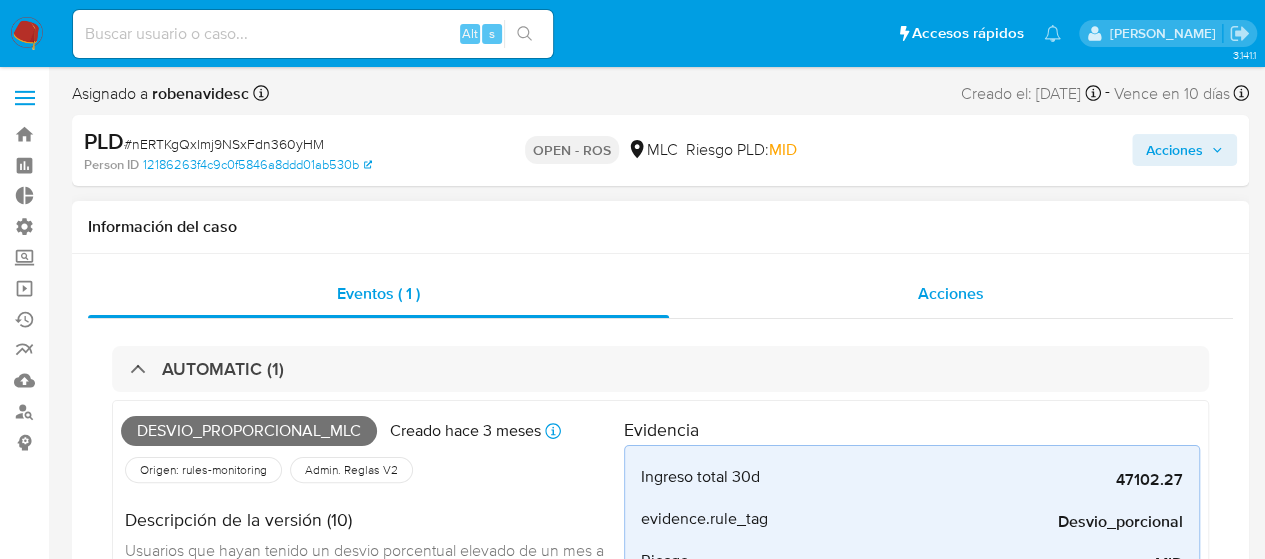 click on "Acciones" at bounding box center [951, 293] 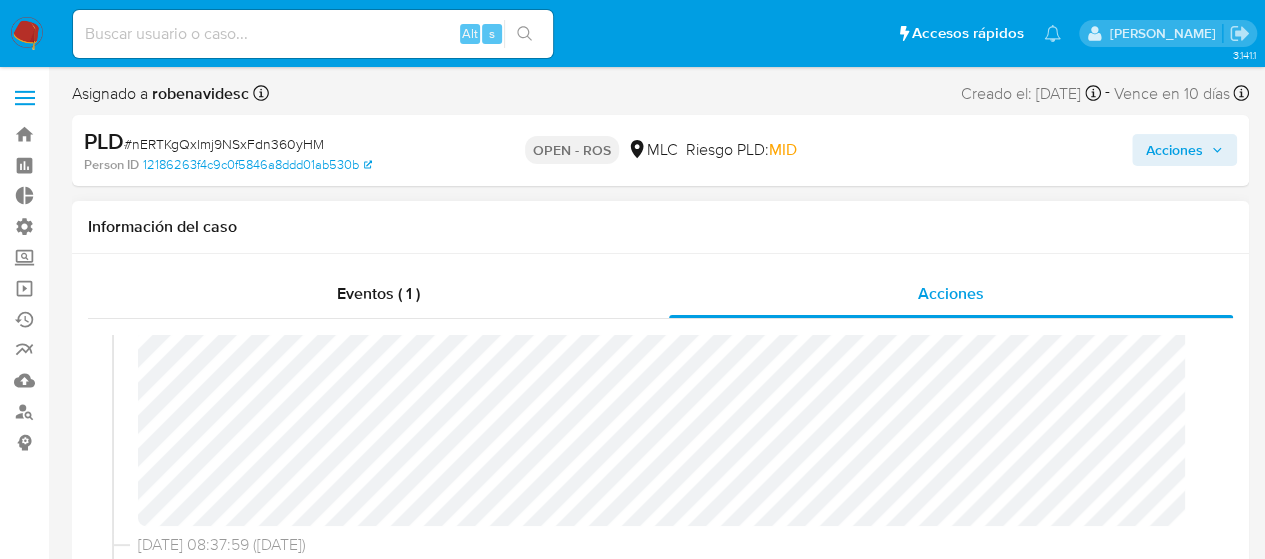 scroll, scrollTop: 68, scrollLeft: 0, axis: vertical 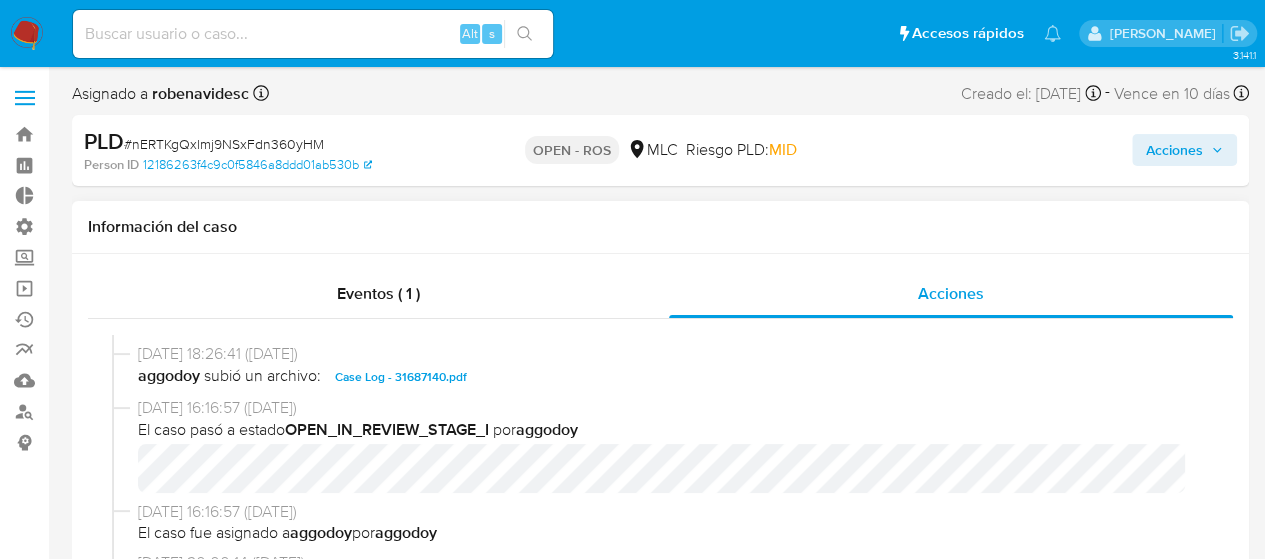click on "Case Log - 31687140.pdf" at bounding box center [401, 377] 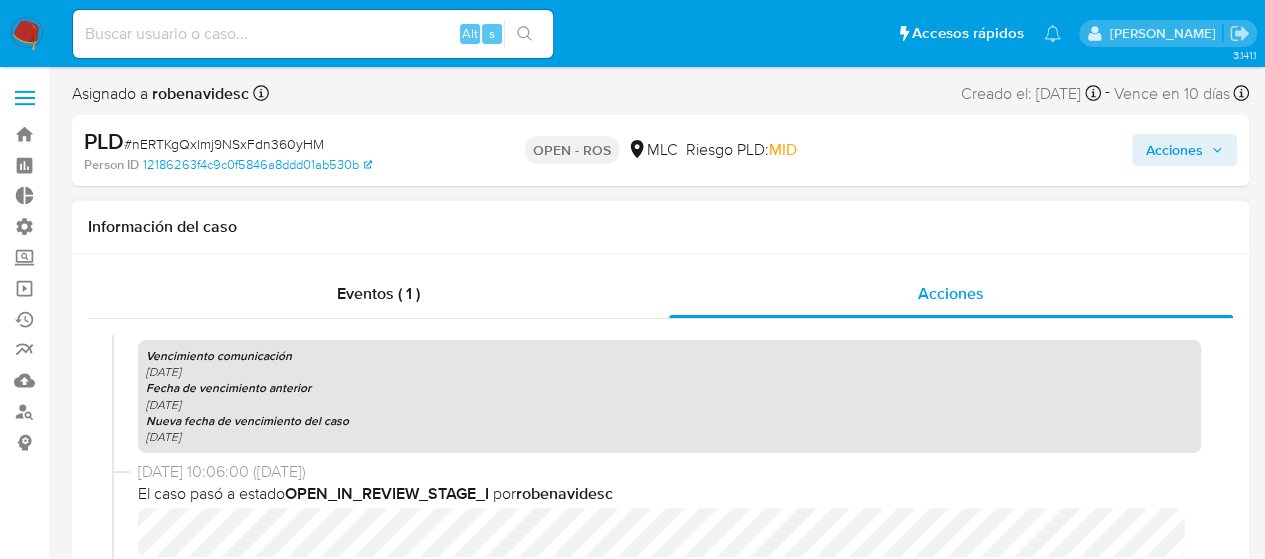 scroll, scrollTop: 1326, scrollLeft: 0, axis: vertical 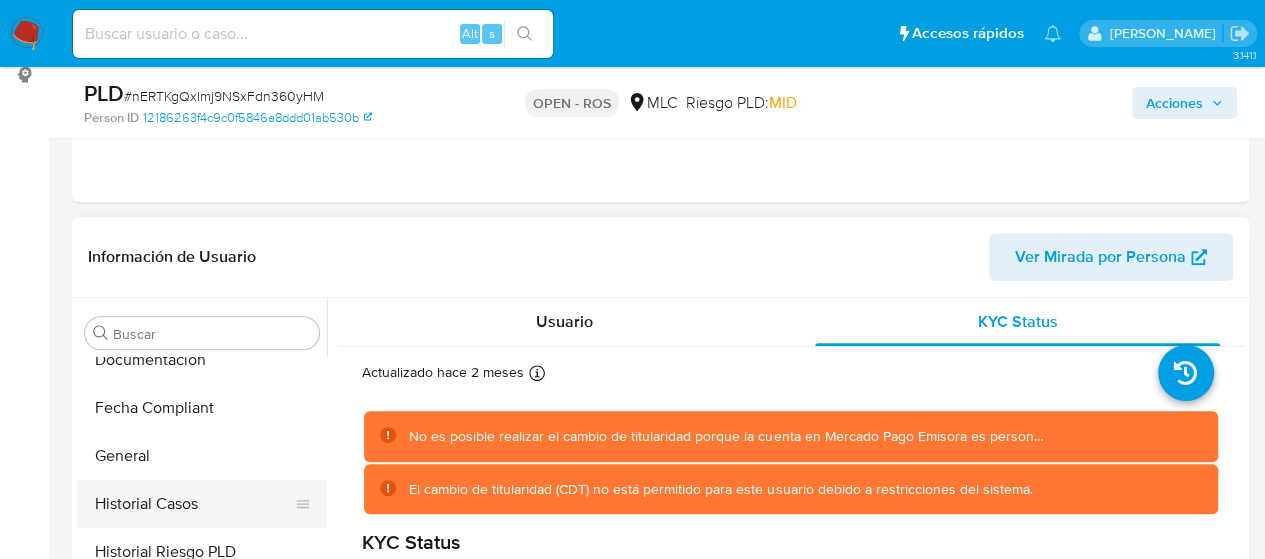 click on "Historial Casos" at bounding box center (194, 504) 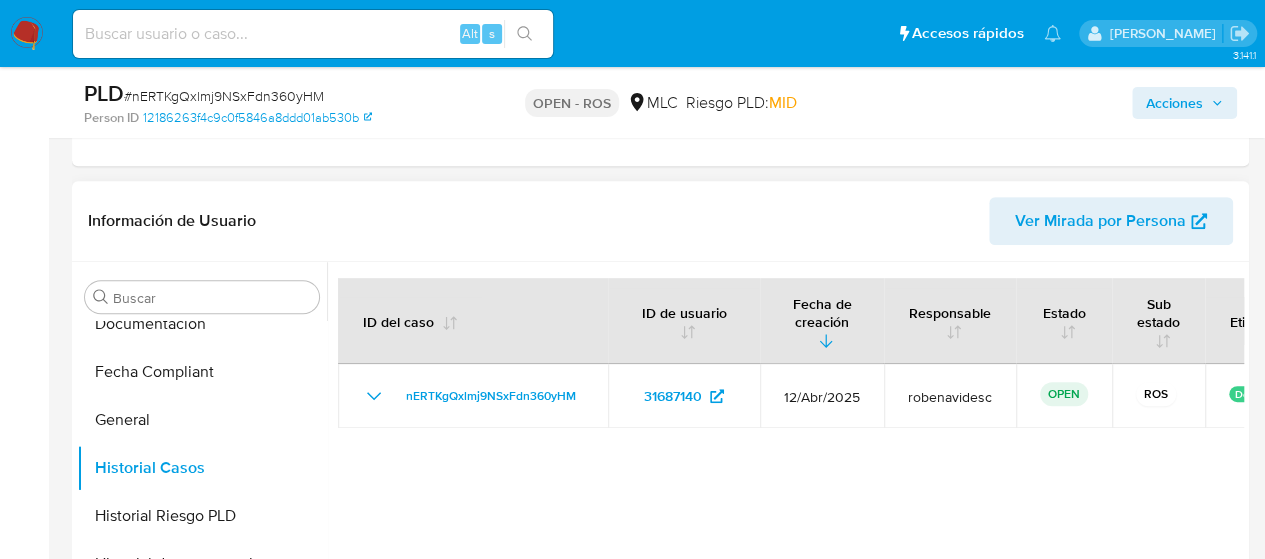 scroll, scrollTop: 403, scrollLeft: 0, axis: vertical 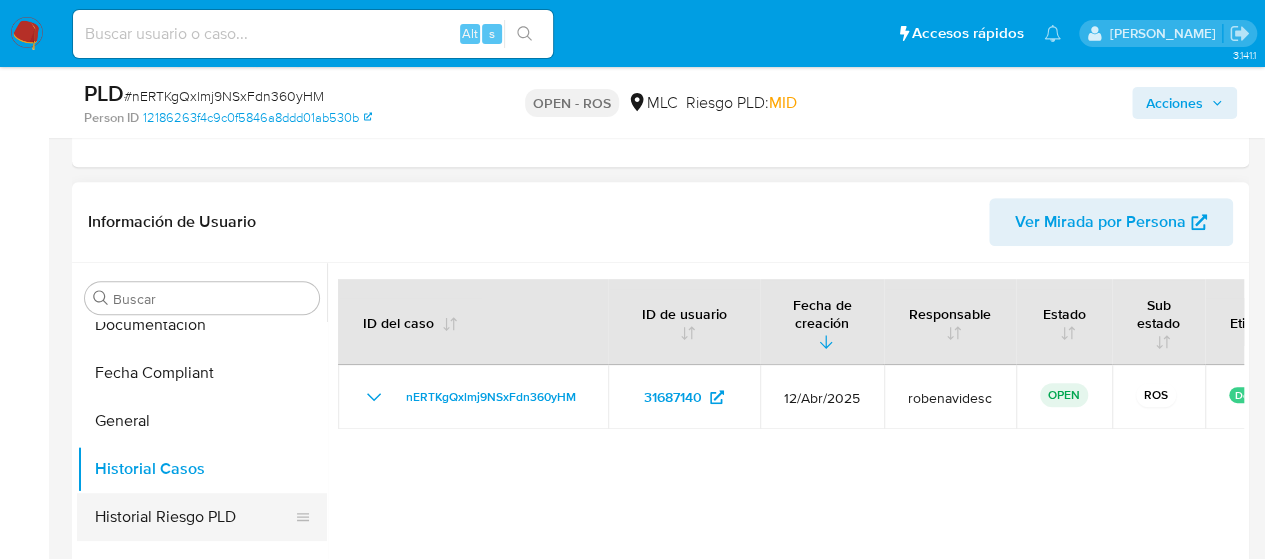 click on "Historial Riesgo PLD" at bounding box center [194, 517] 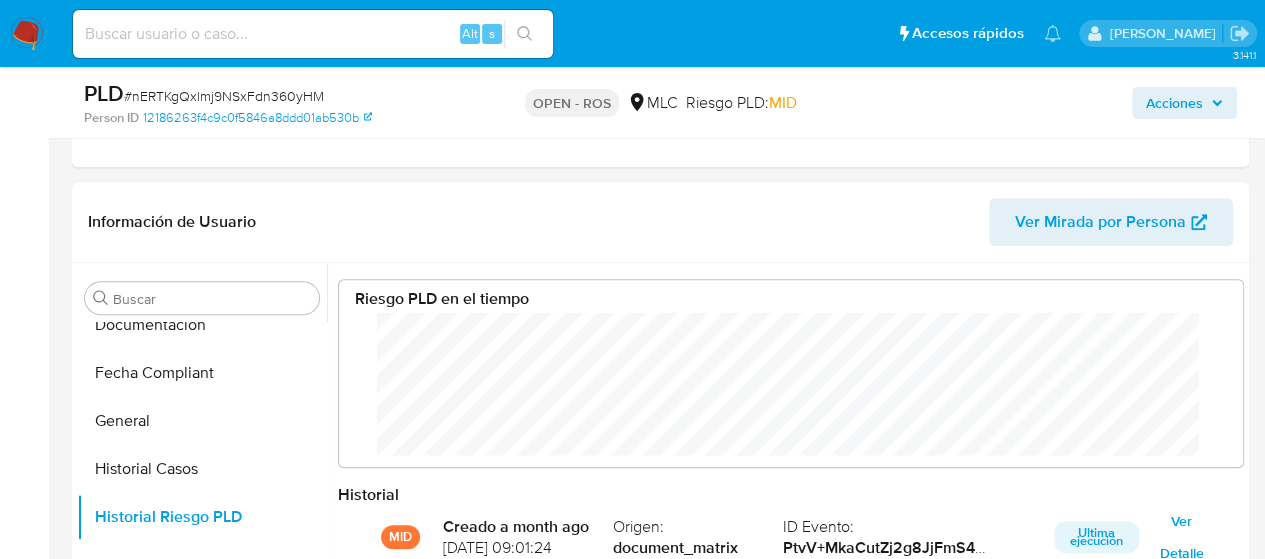 scroll, scrollTop: 999850, scrollLeft: 999135, axis: both 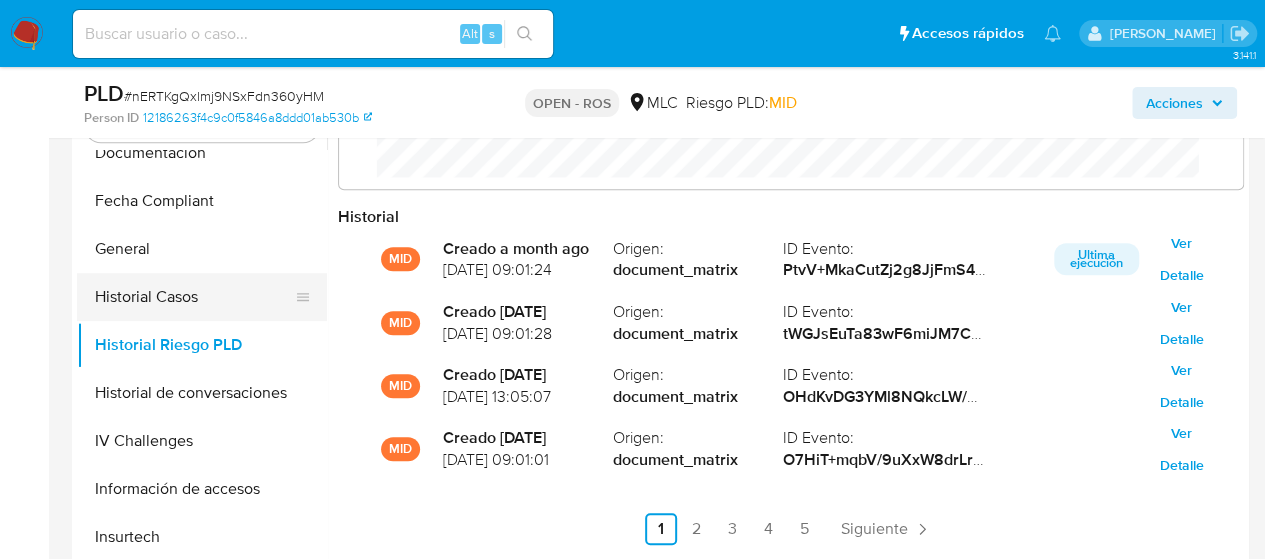 click on "Historial Casos" at bounding box center [194, 297] 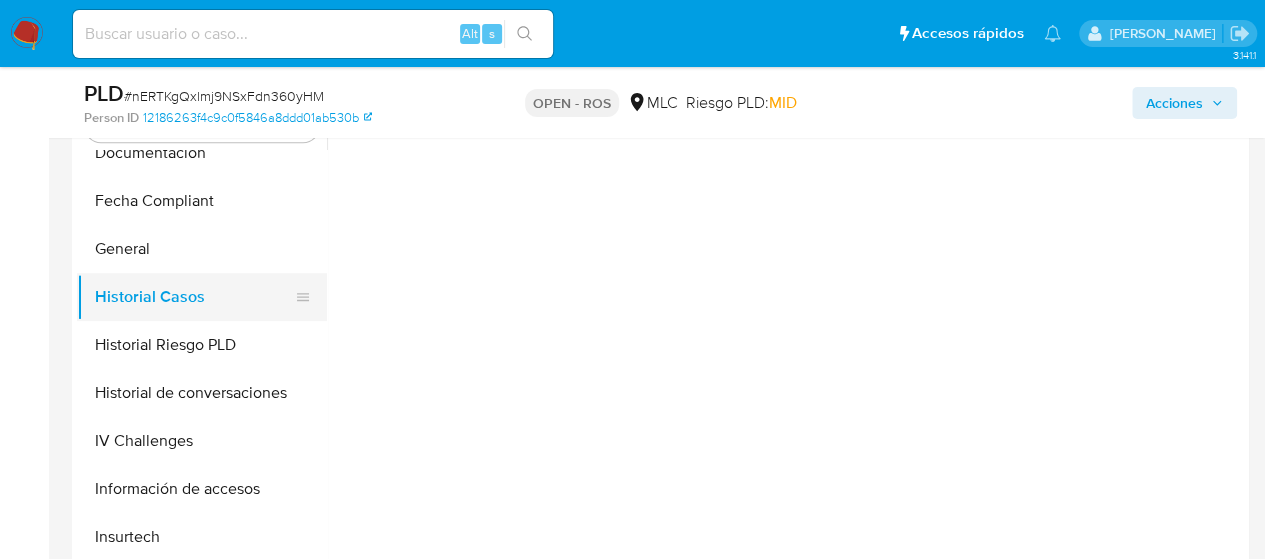 scroll, scrollTop: 0, scrollLeft: 0, axis: both 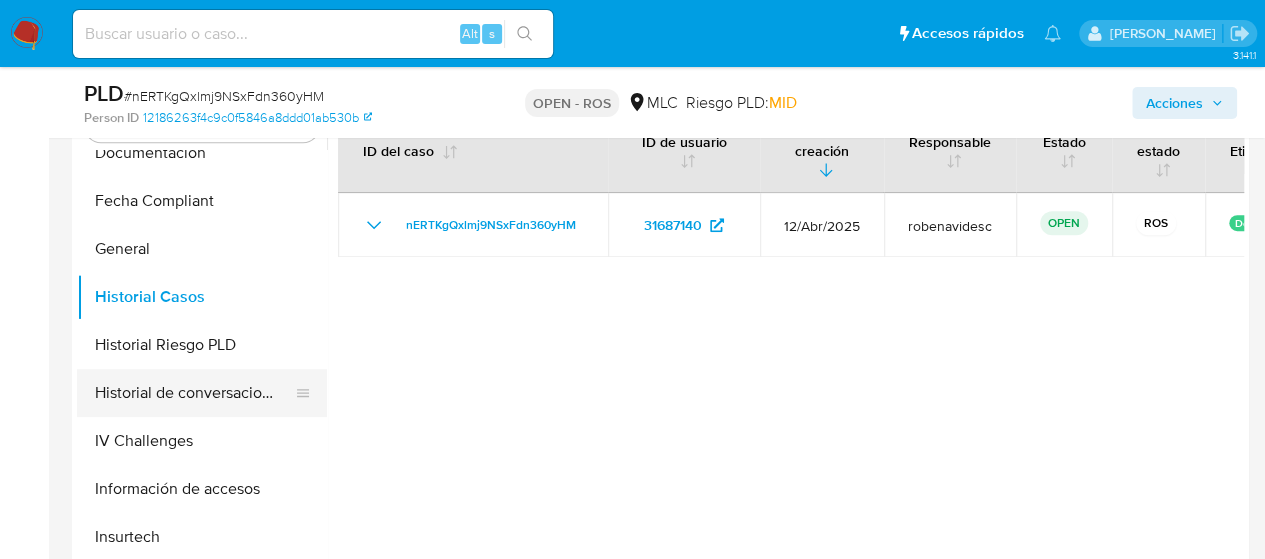 click on "Historial de conversaciones" at bounding box center [194, 393] 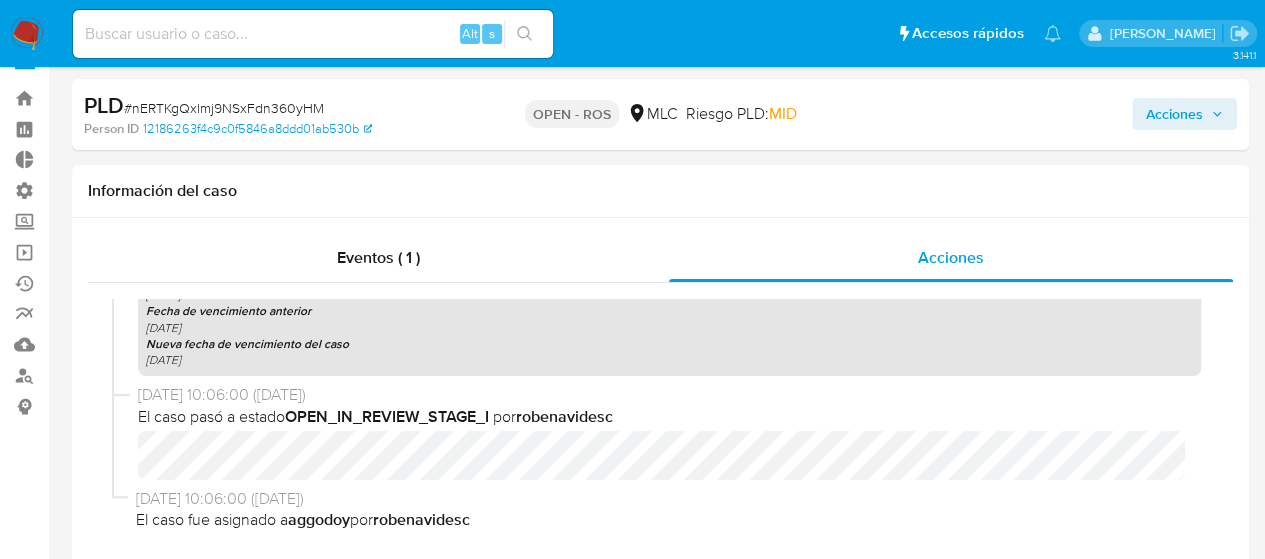 scroll, scrollTop: 0, scrollLeft: 0, axis: both 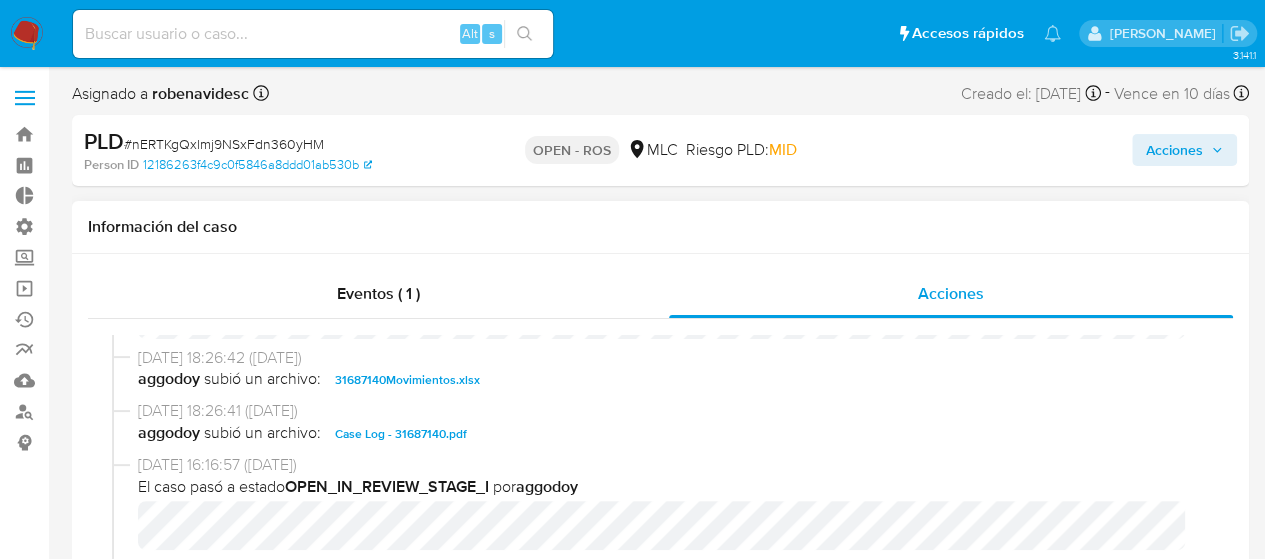 click on "Case Log - 31687140.pdf" at bounding box center (401, 434) 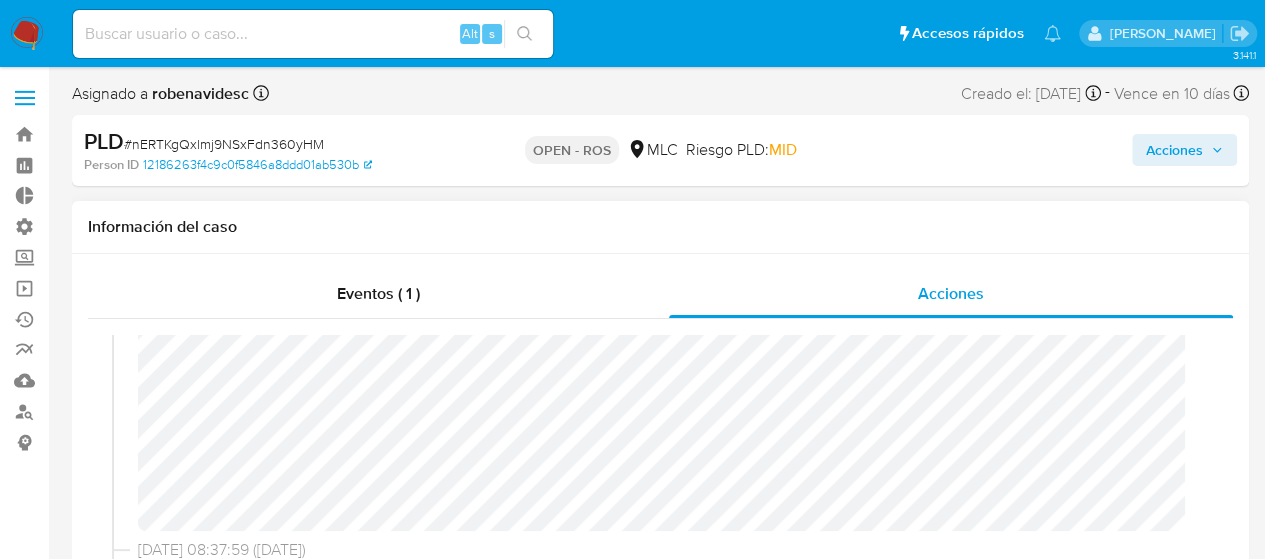 scroll, scrollTop: 60, scrollLeft: 0, axis: vertical 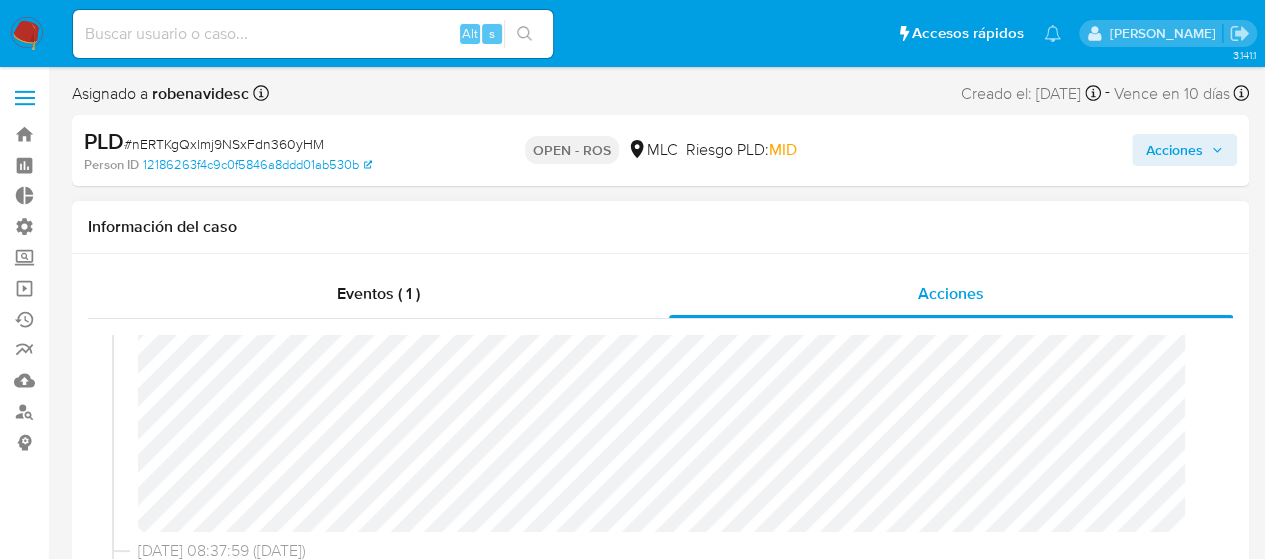 click on "01/07/2025 09:42:17 (hace 3 horas) El caso pasó a estado  OPEN_ROS      por  aduran" at bounding box center [660, 408] 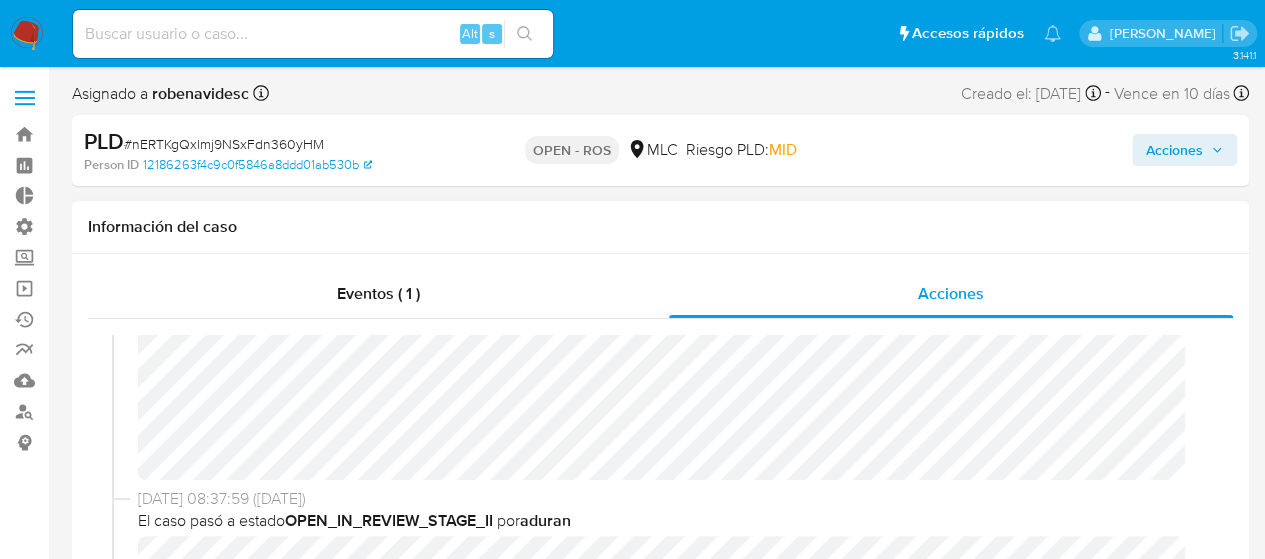 scroll, scrollTop: 114, scrollLeft: 0, axis: vertical 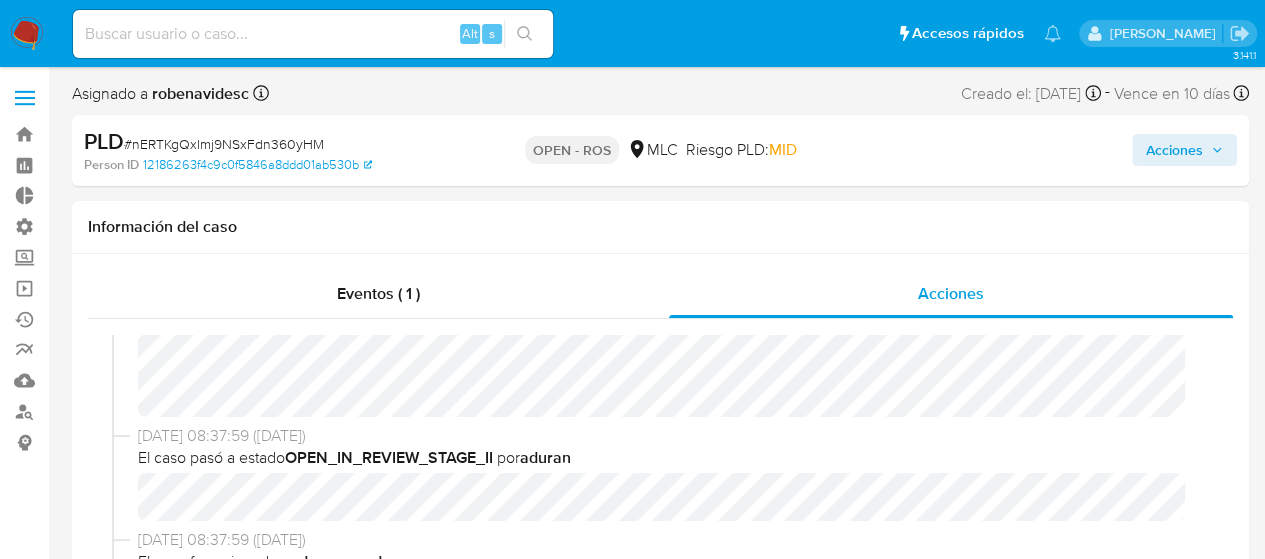 click on "Acciones" at bounding box center (1174, 150) 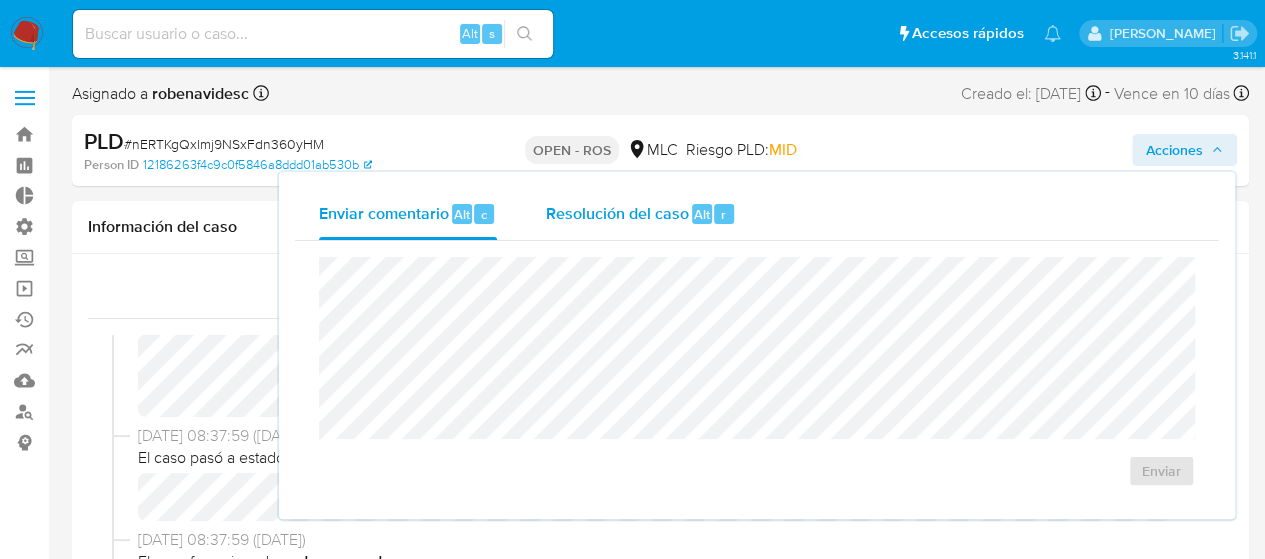 click on "Resolución del caso" at bounding box center (616, 213) 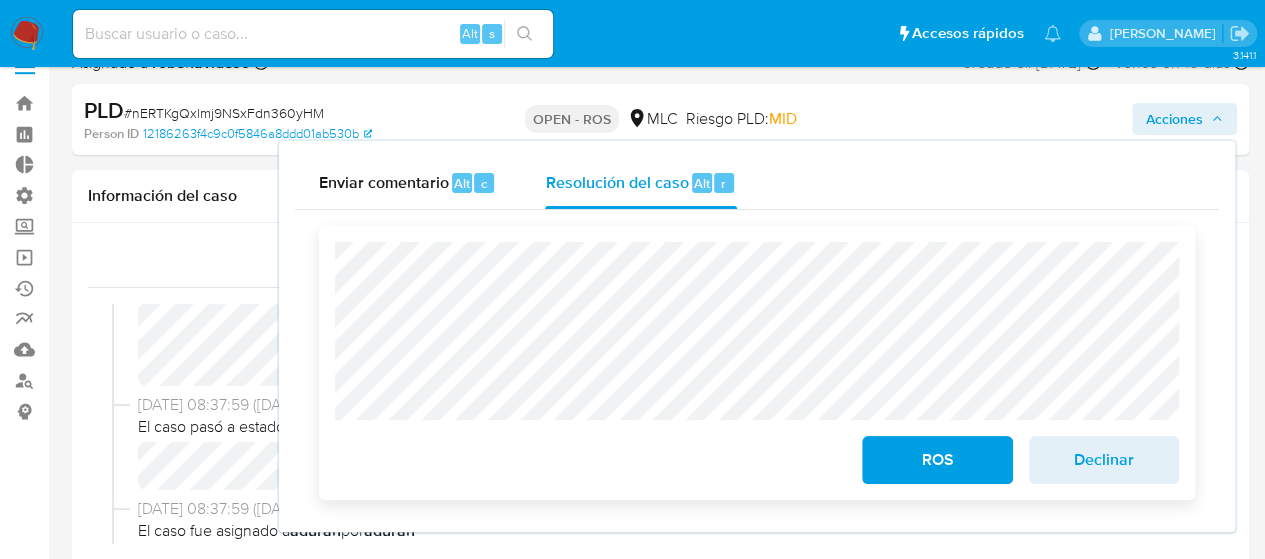 scroll, scrollTop: 34, scrollLeft: 0, axis: vertical 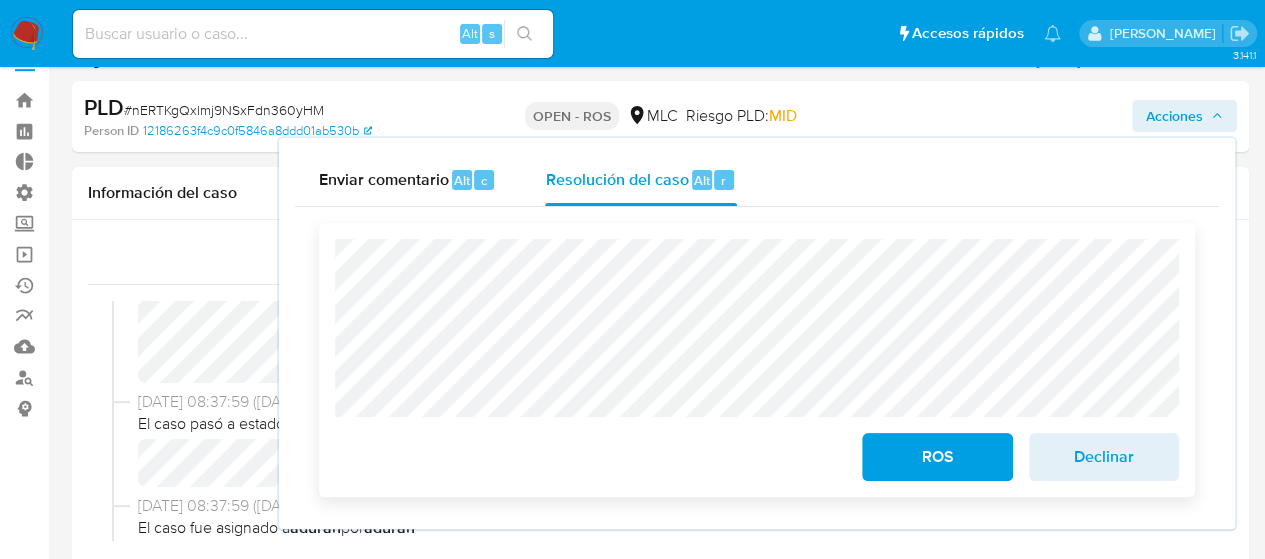 click on "Declinar" at bounding box center (1104, 457) 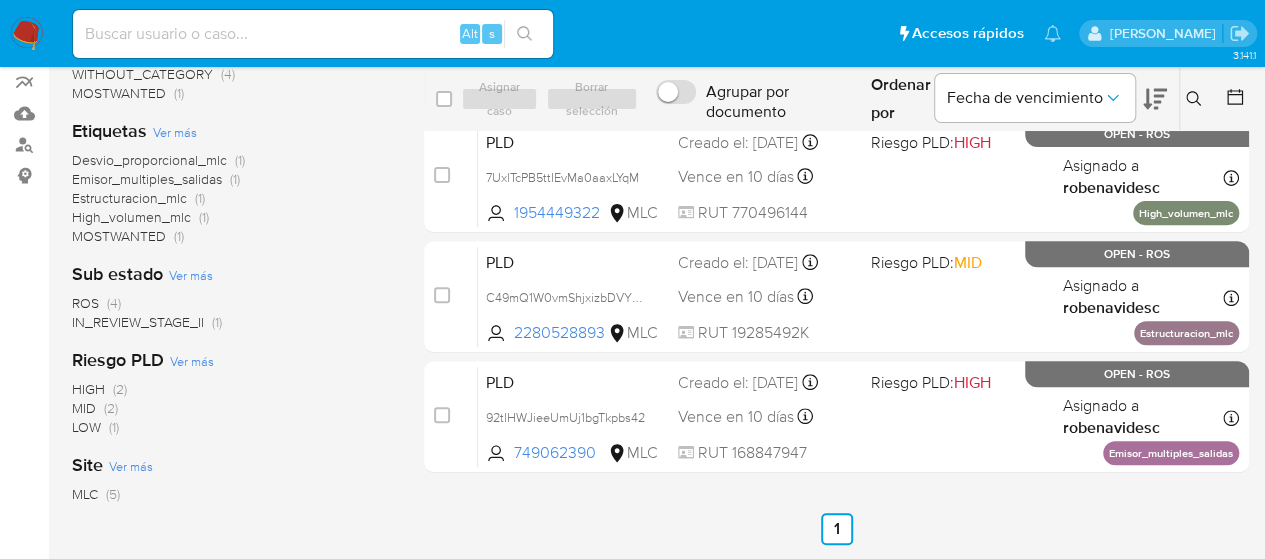scroll, scrollTop: 235, scrollLeft: 0, axis: vertical 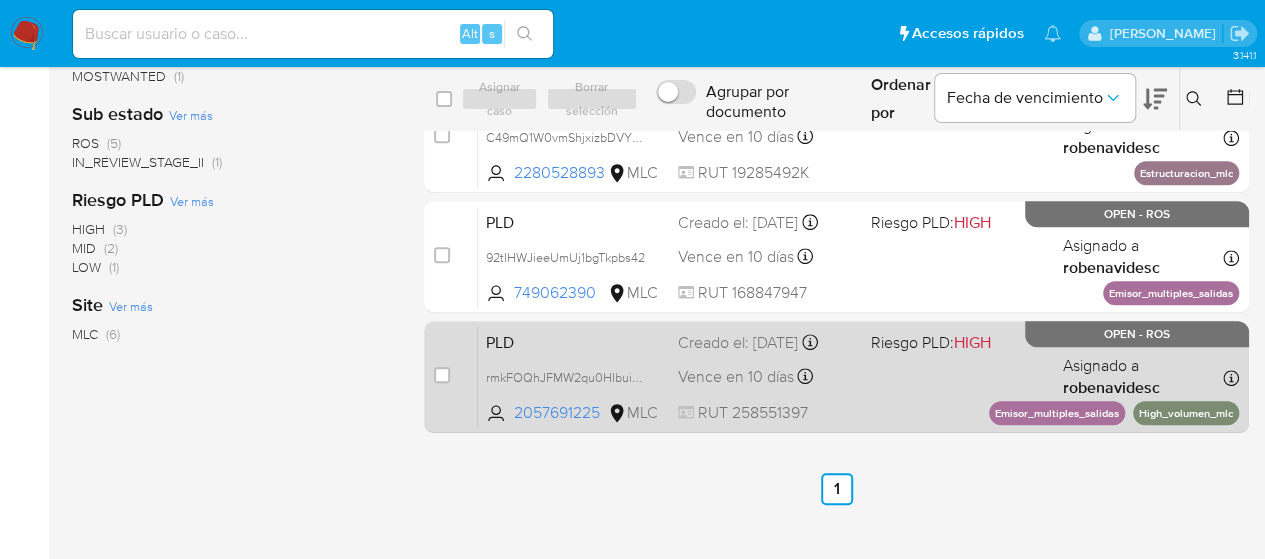 click on "PLD rmkFOQhJFMW2qu0HIbuiubWs 2057691225 MLC Riesgo PLD:  HIGH Creado el: [DATE]   Creado el: [DATE] 05:06:10 Vence en 10 días   Vence el [DATE] 05:06:11 RUT   258551397 Asignado a   robenavidesc   Asignado el: [DATE] 10:05:44 Emisor_multiples_salidas High_volumen_mlc OPEN - ROS" at bounding box center [858, 376] 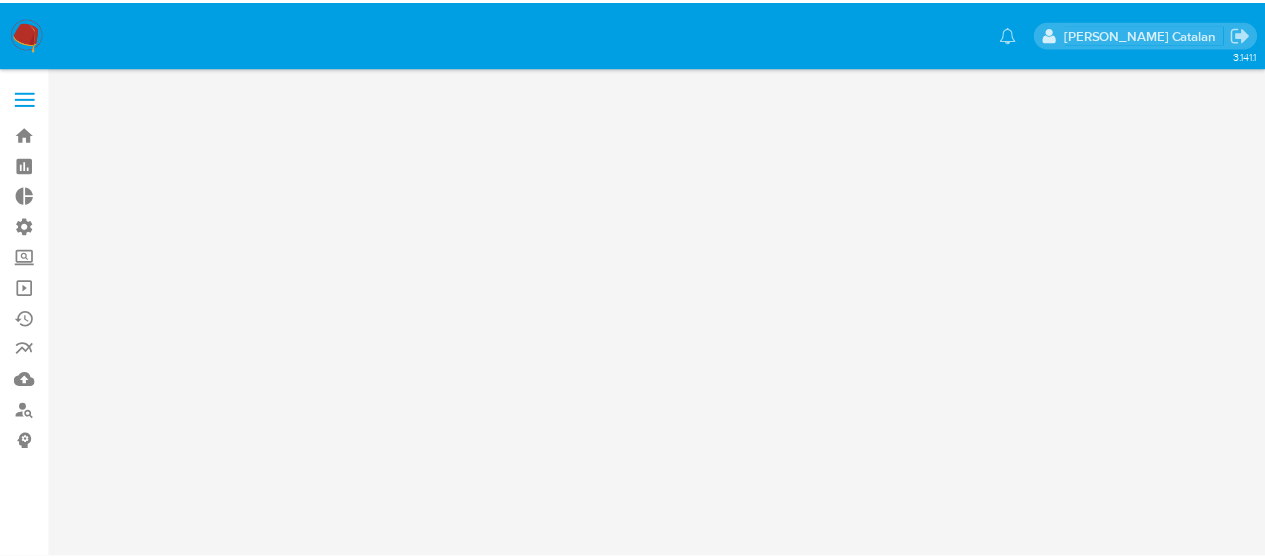 scroll, scrollTop: 0, scrollLeft: 0, axis: both 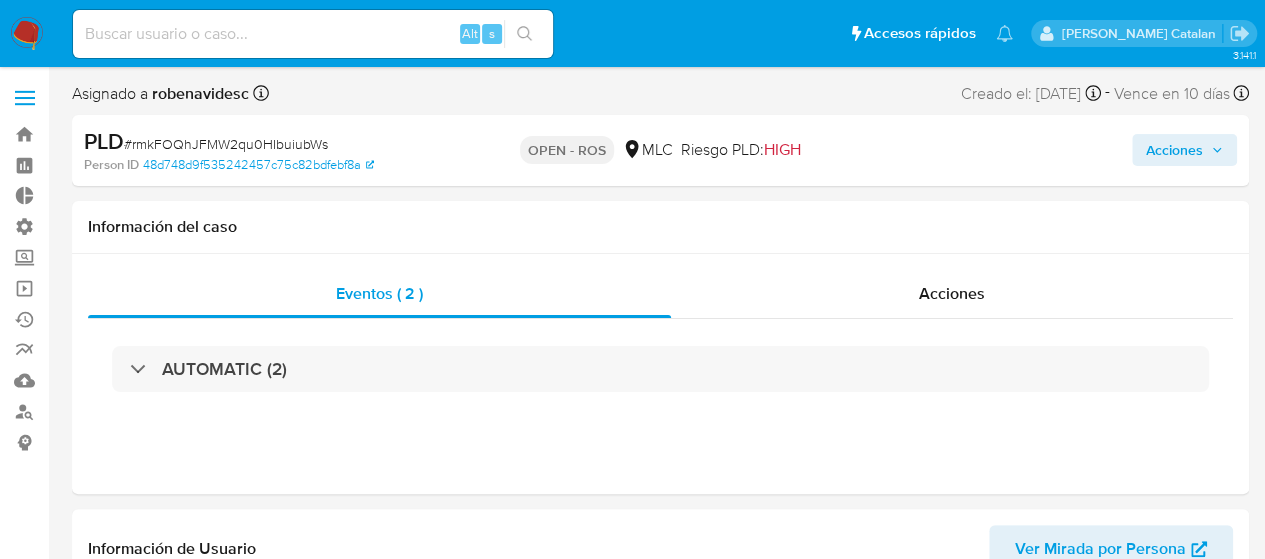 select on "10" 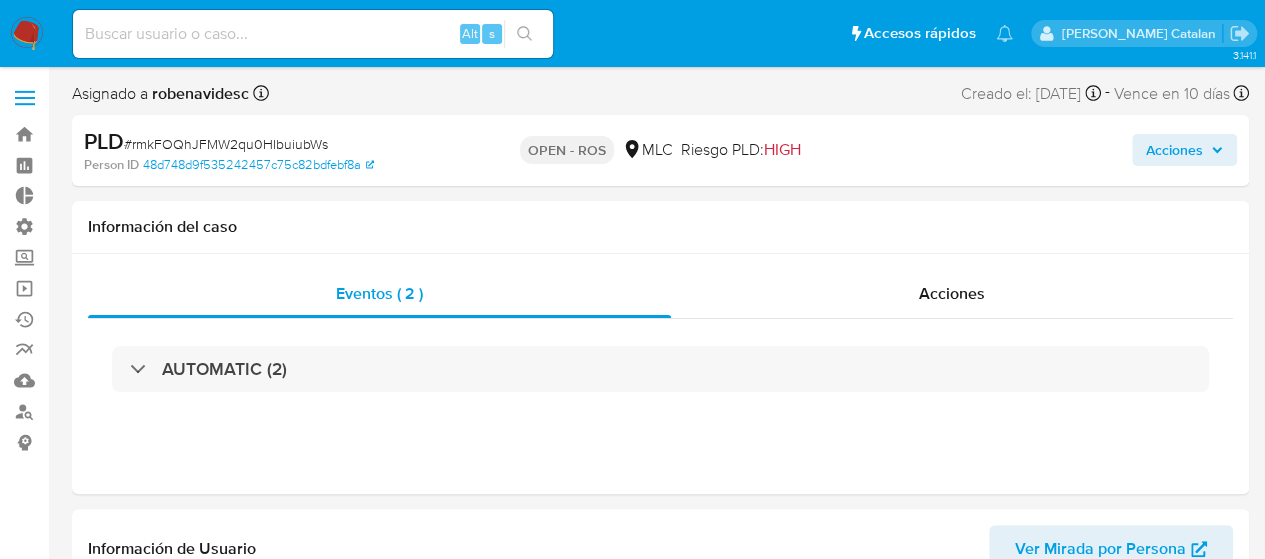 scroll, scrollTop: 797, scrollLeft: 0, axis: vertical 